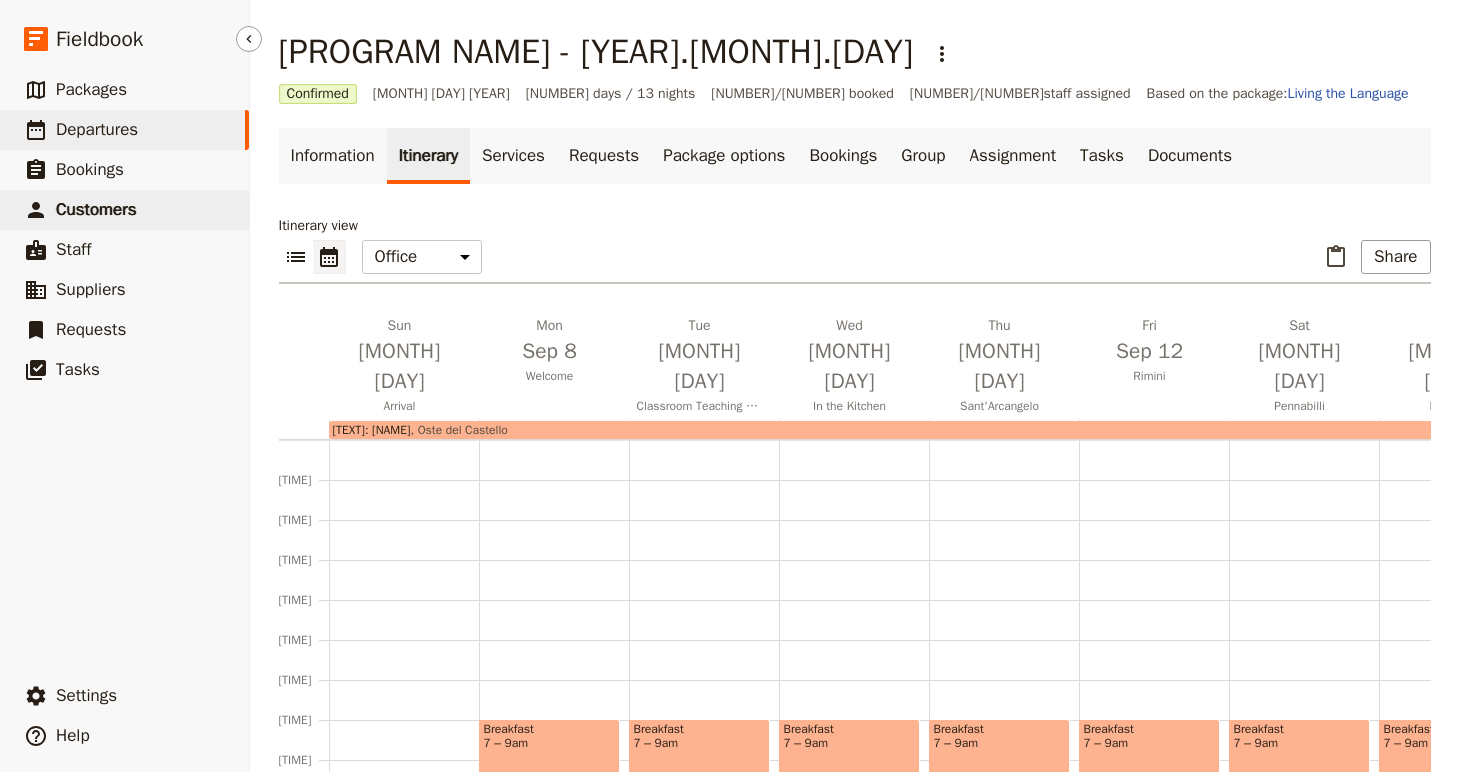 scroll, scrollTop: 0, scrollLeft: 0, axis: both 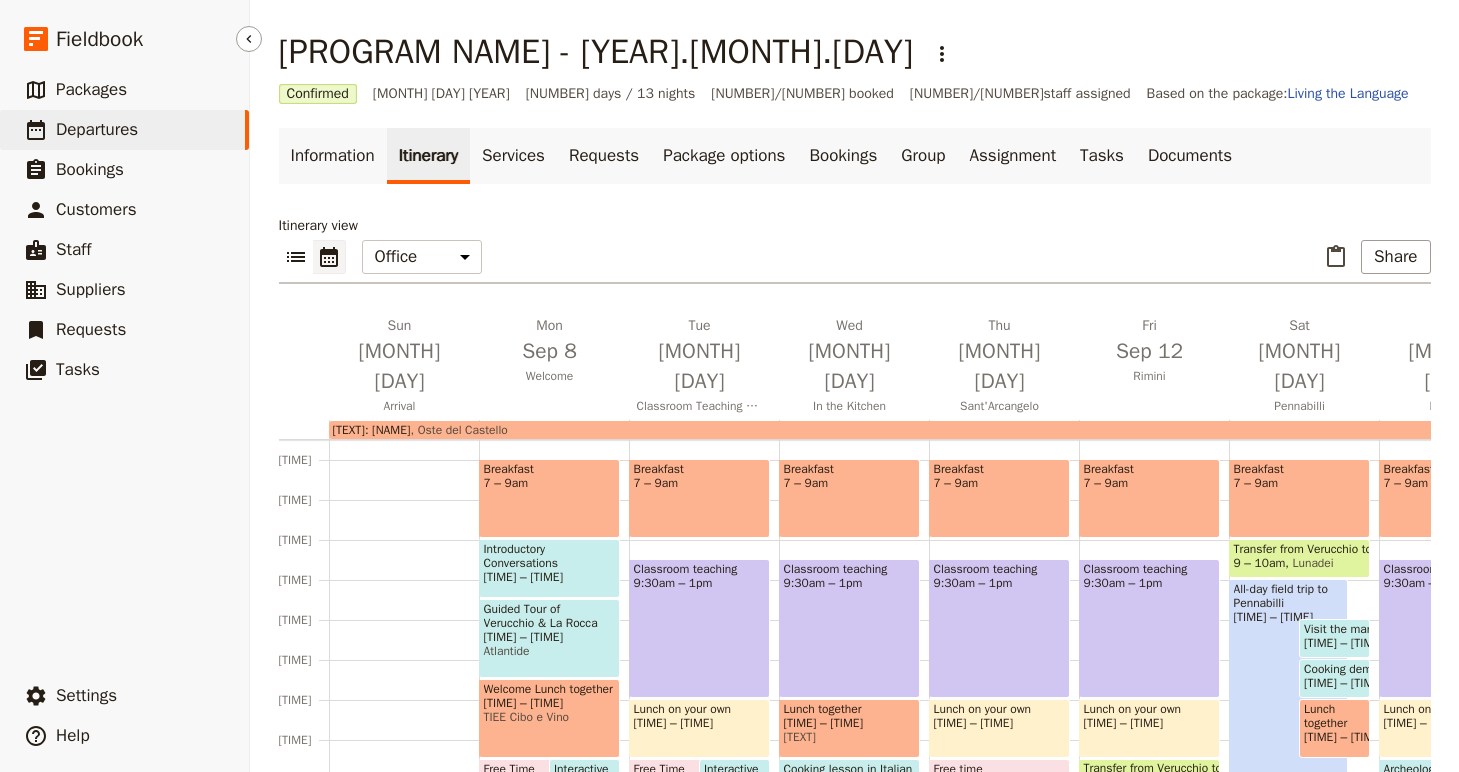 click on "Departures" at bounding box center (97, 129) 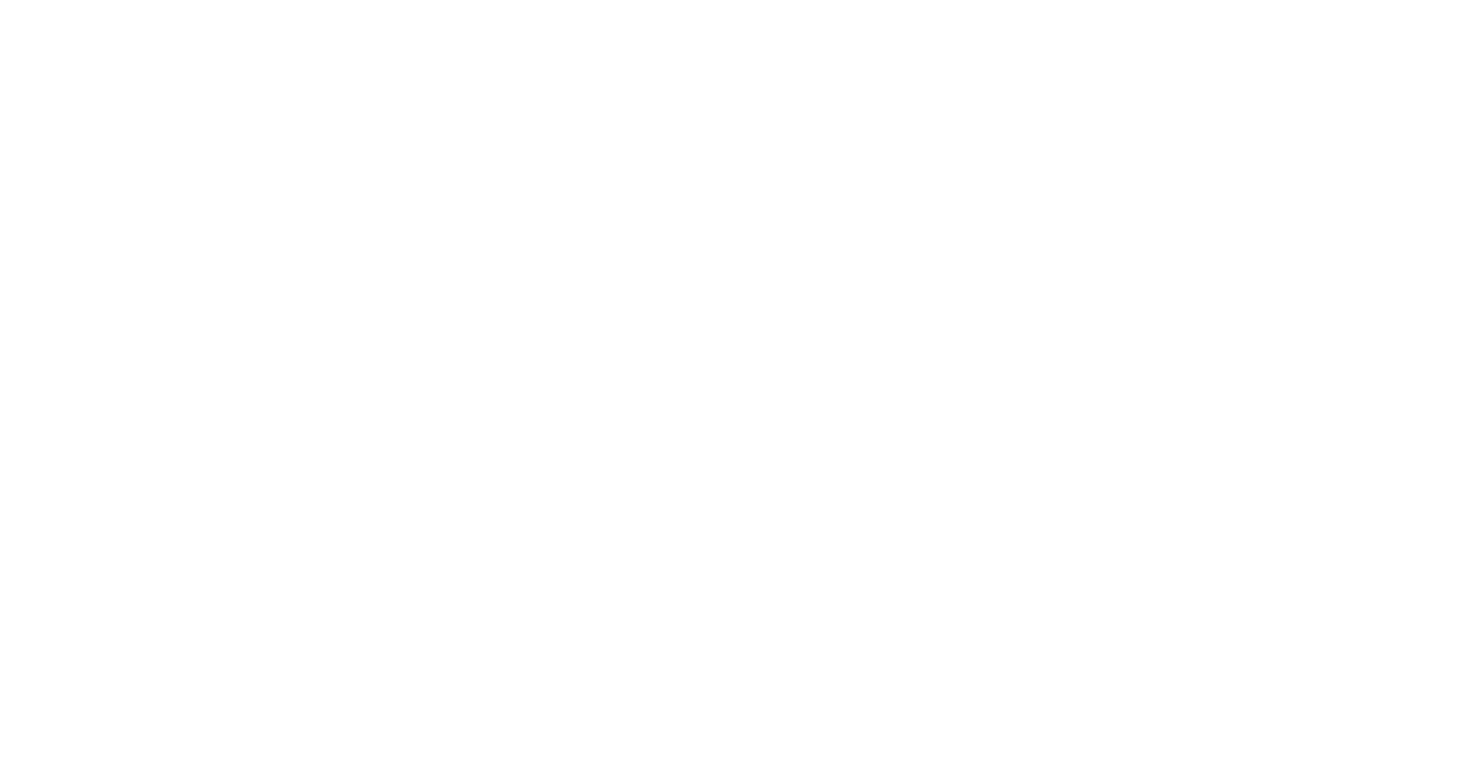 scroll, scrollTop: 0, scrollLeft: 0, axis: both 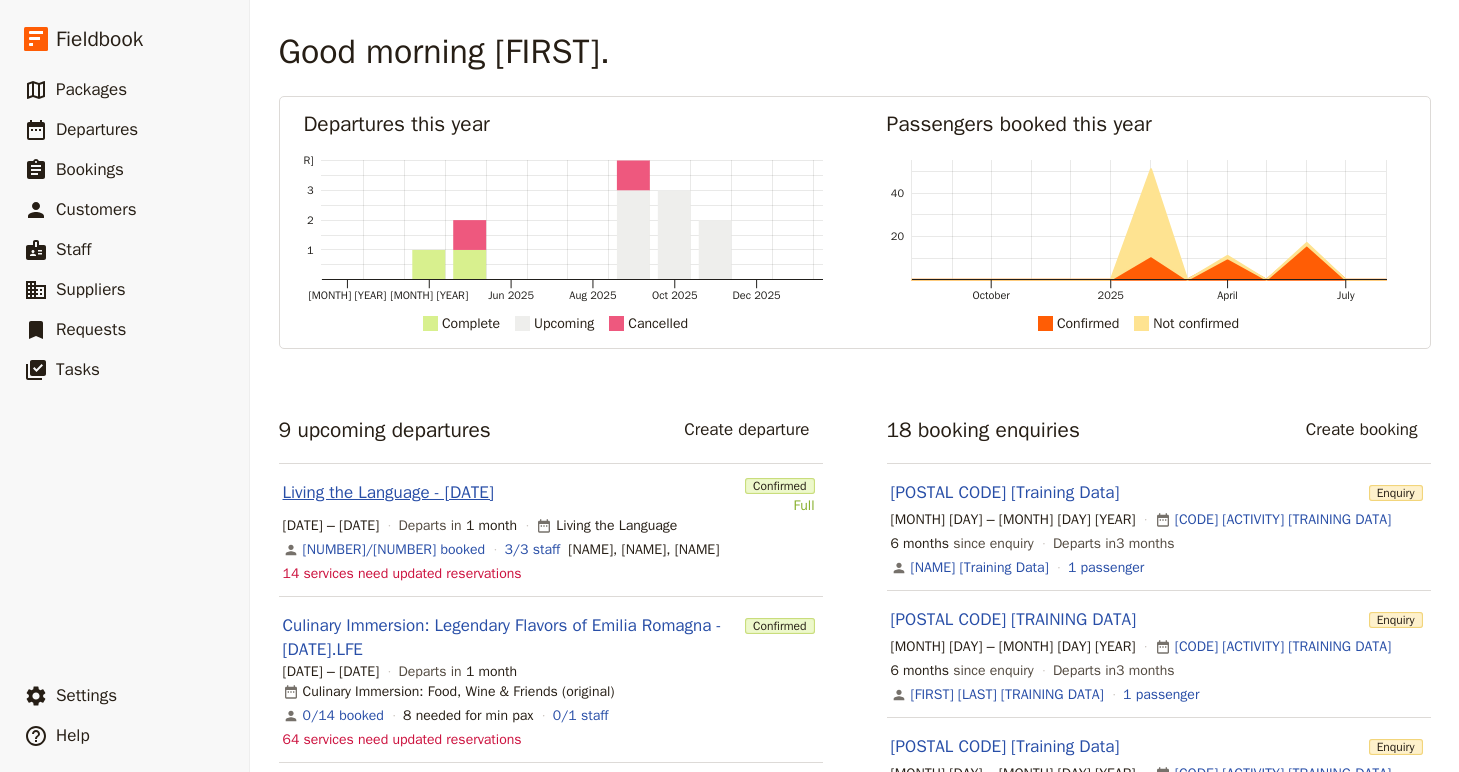 click on "Living the Language - [DATE]" at bounding box center (388, 493) 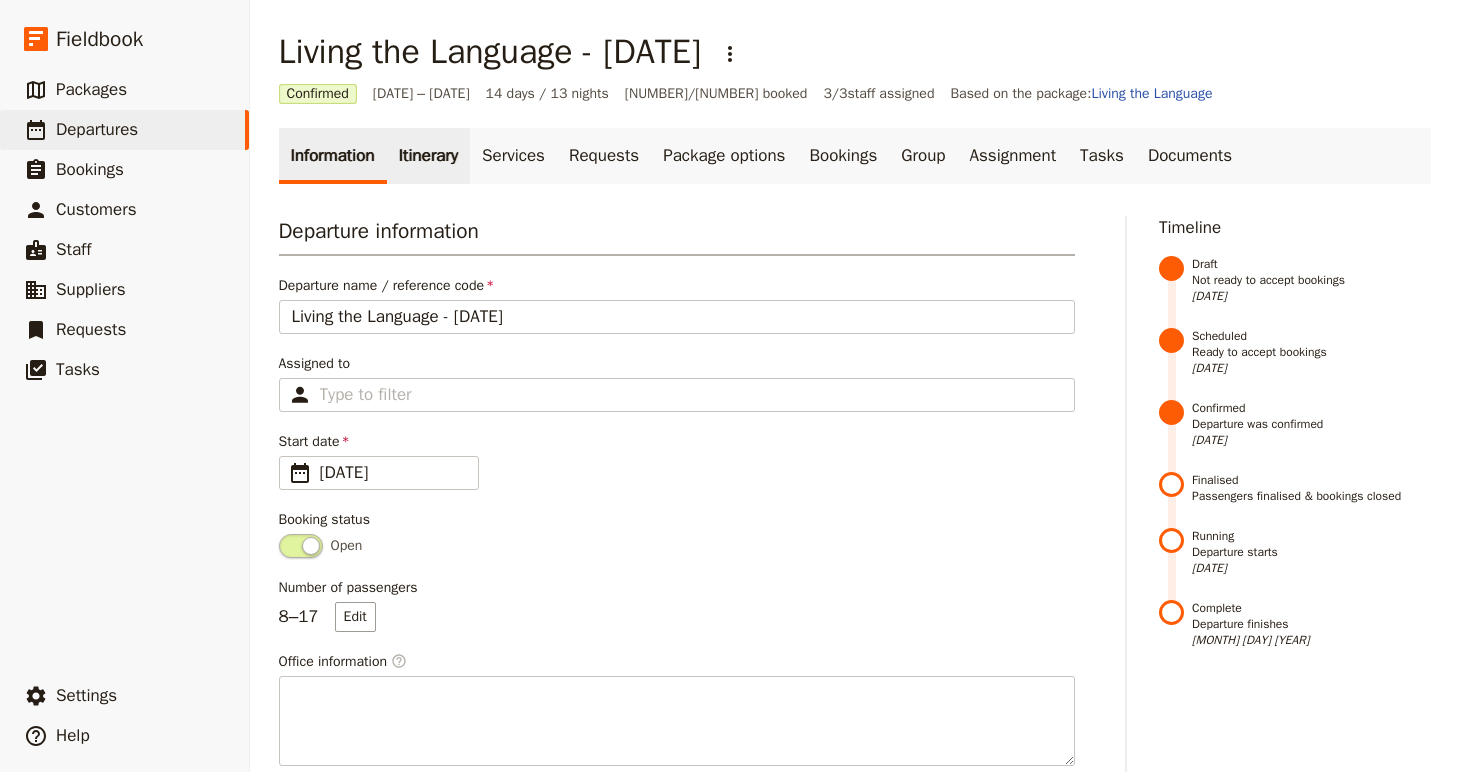 click on "Itinerary" at bounding box center (428, 156) 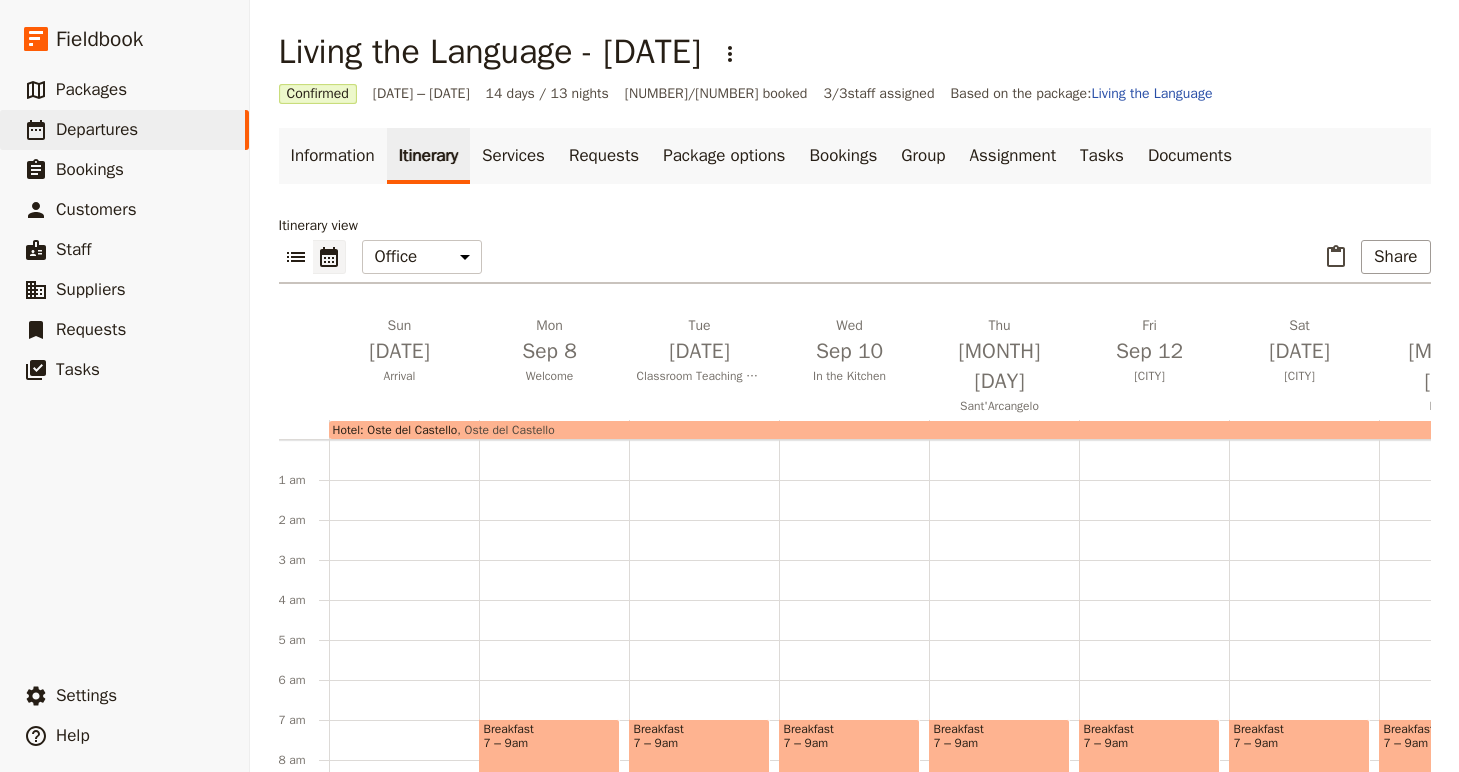 scroll, scrollTop: 260, scrollLeft: 0, axis: vertical 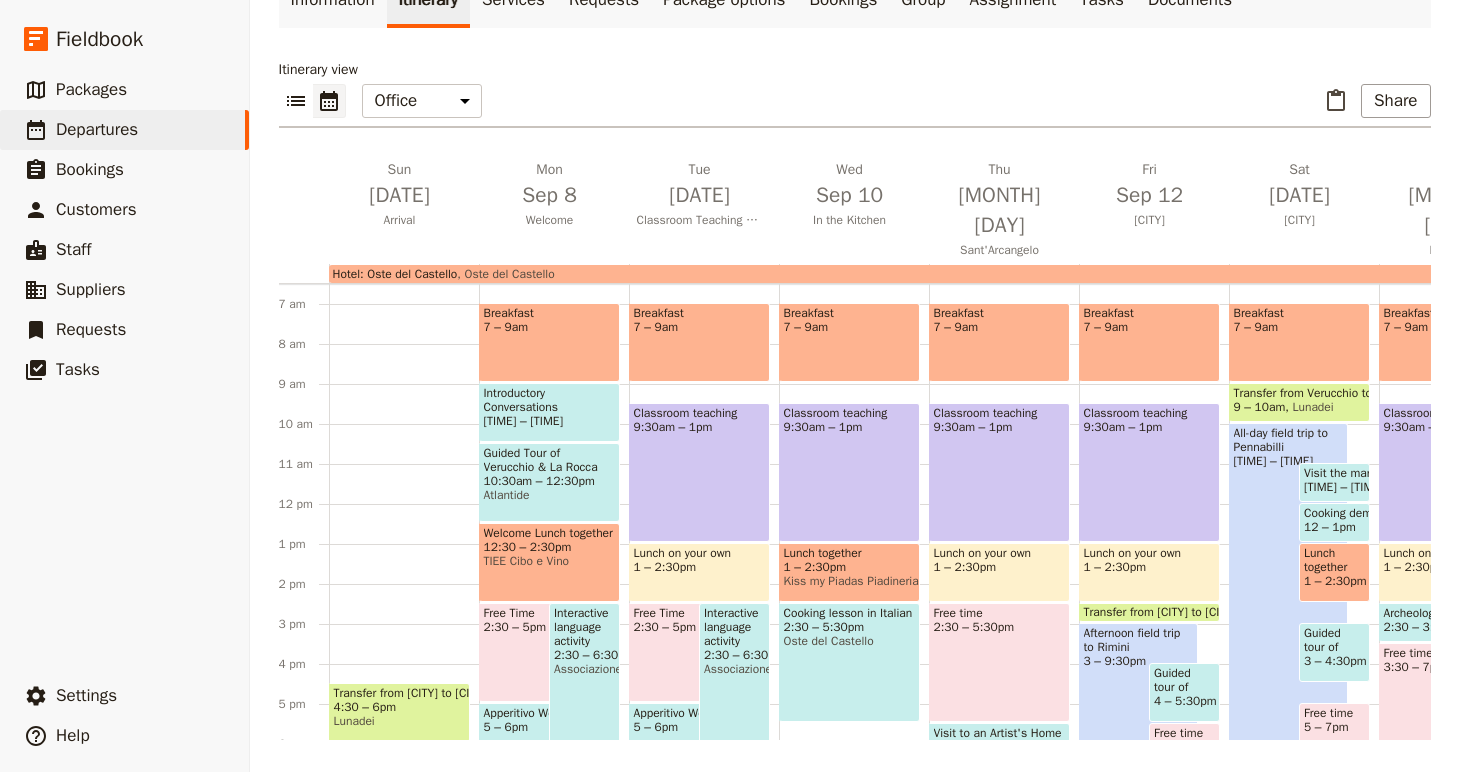 click on "Free Time 2:30 – 5pm" at bounding box center (539, 652) 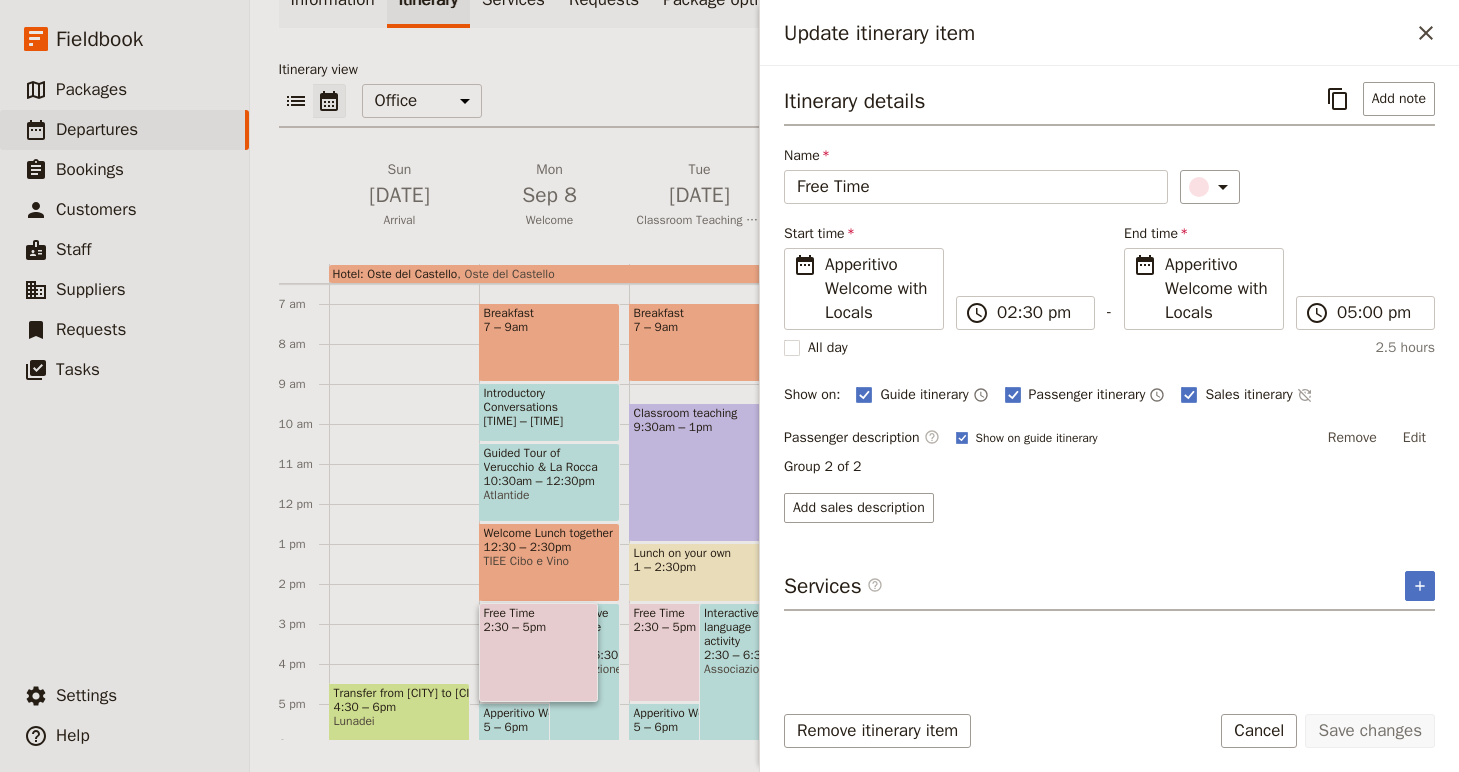 click on "Transfer from Bologna to Verucchio [TIME] Lunadei Check in at hotel [TIME] Orientation [TIME] Apericena [TIME] Oste del Castello" at bounding box center [404, 504] 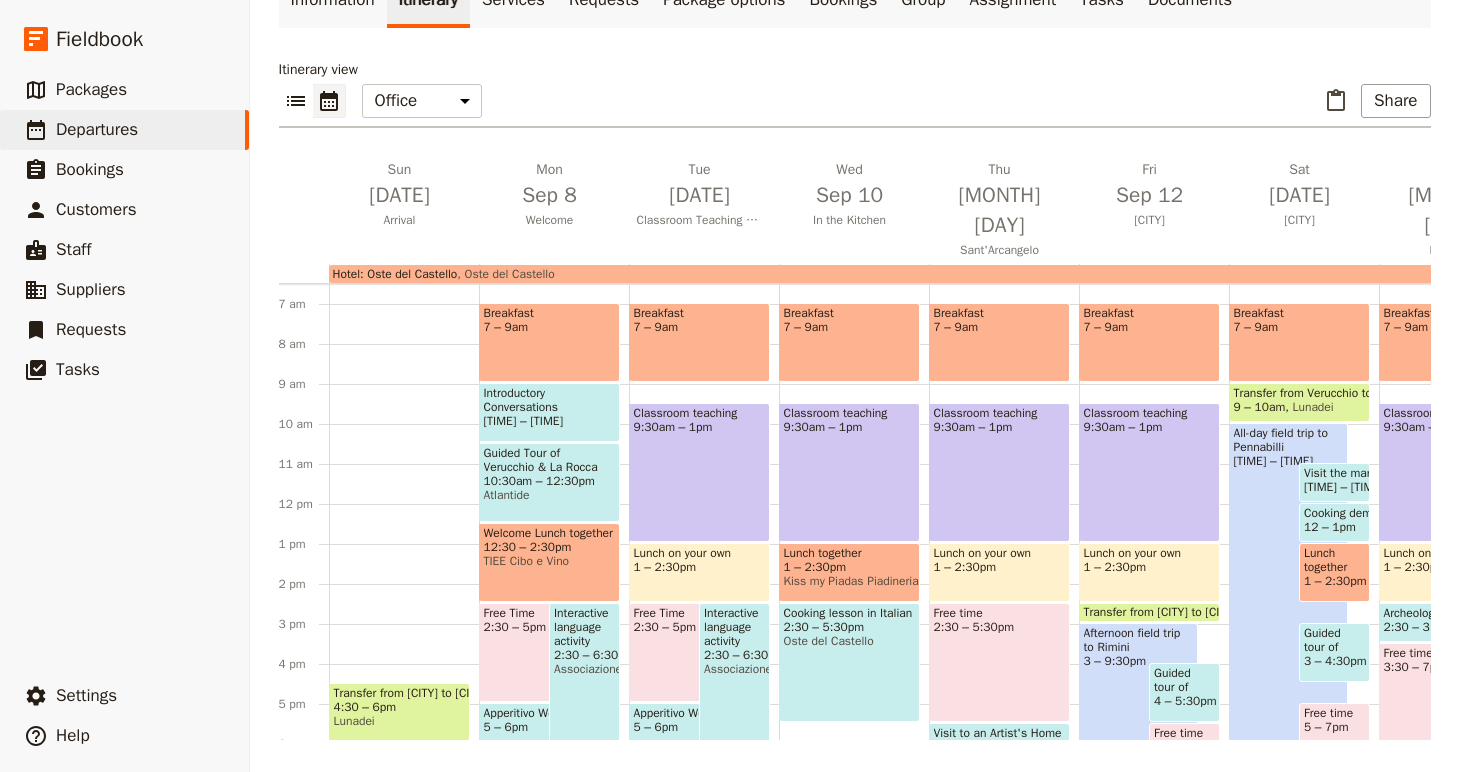 click on "5 – 6pm" at bounding box center (506, 727) 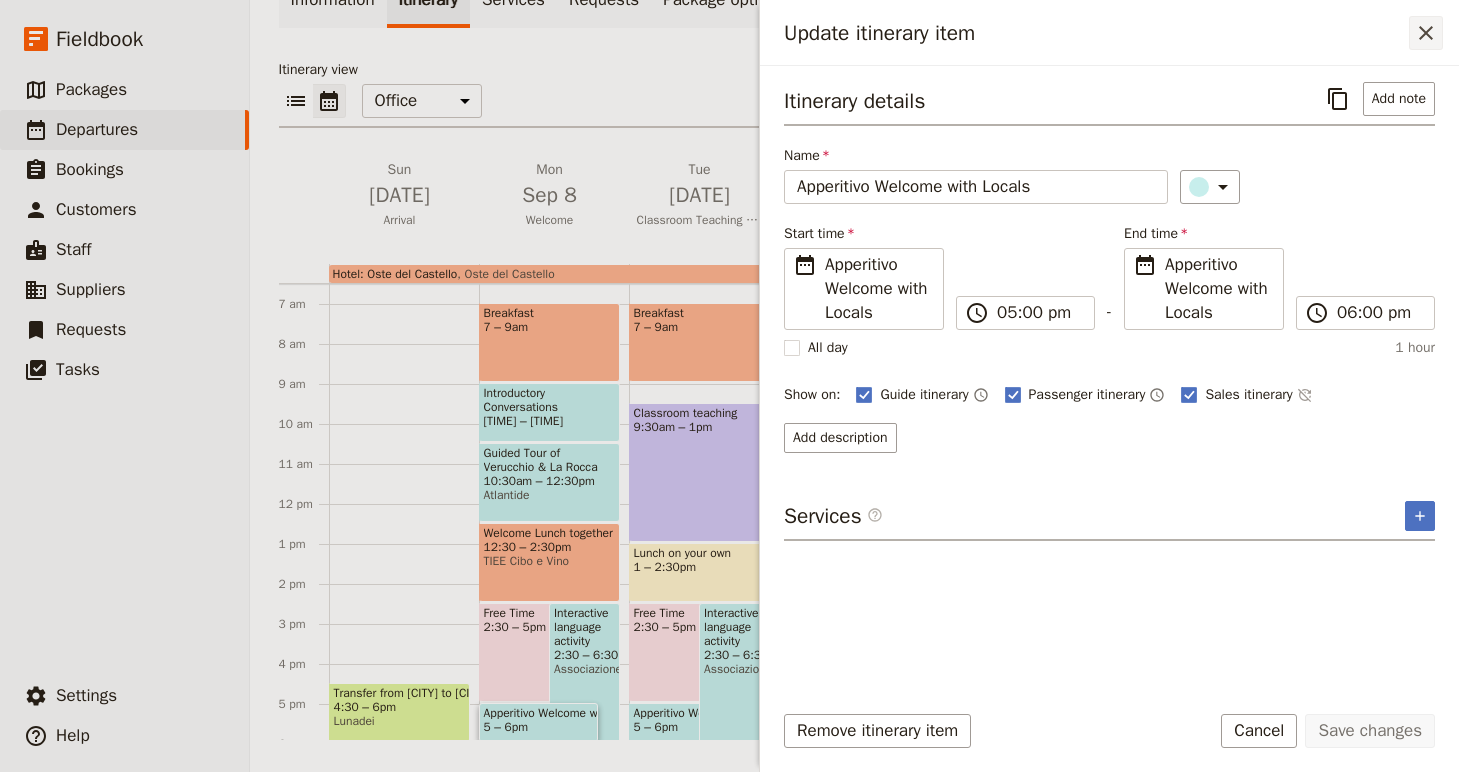 click 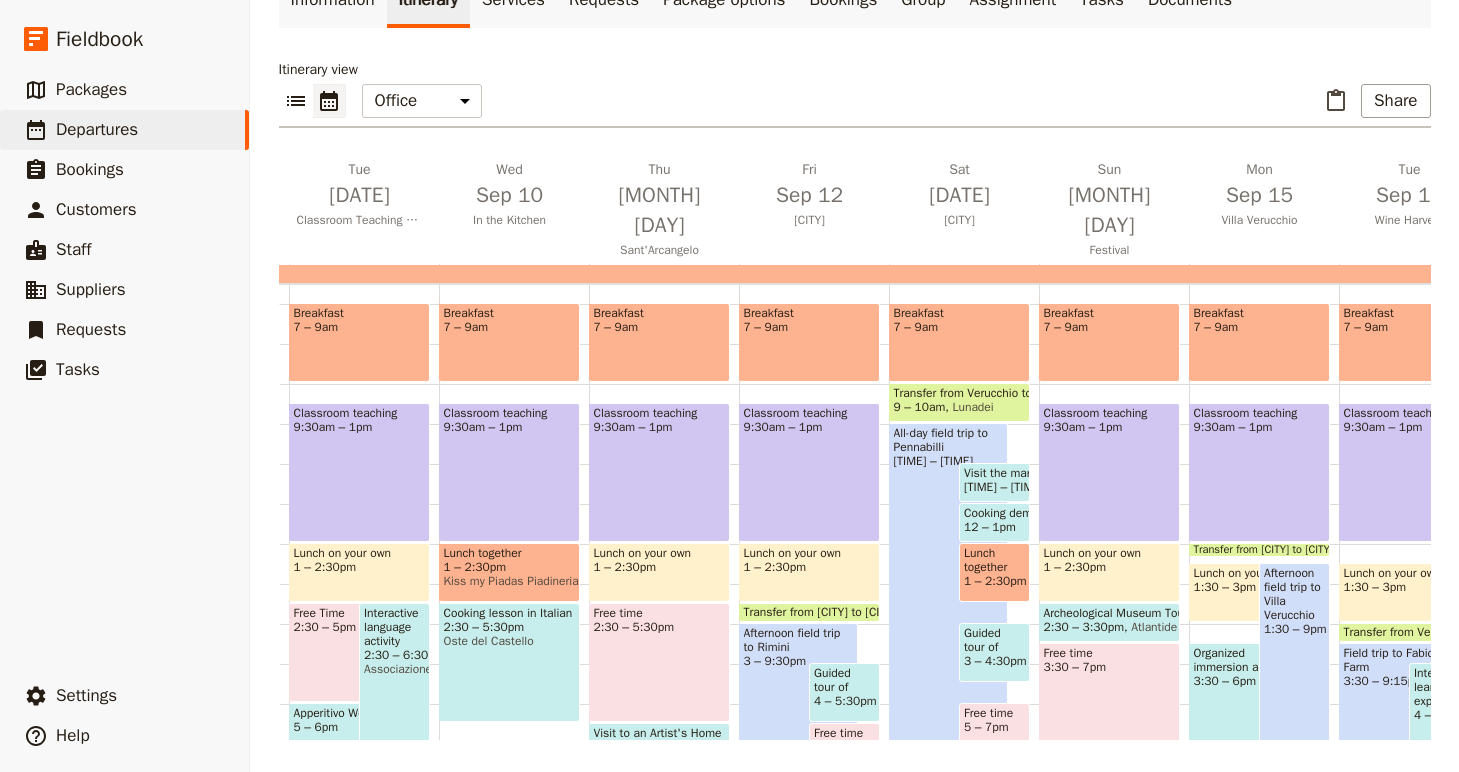 scroll, scrollTop: 0, scrollLeft: 235, axis: horizontal 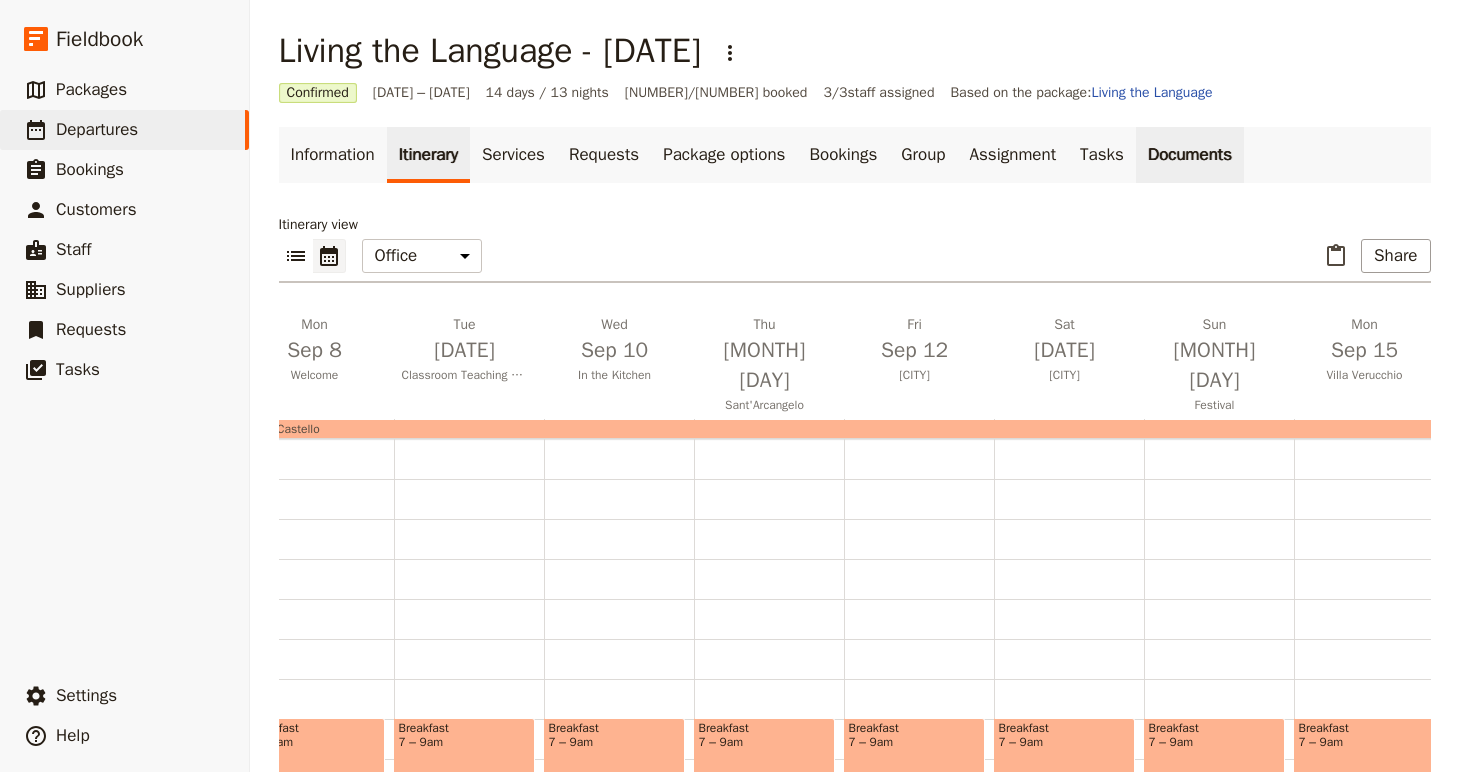 click on "Documents" at bounding box center [1190, 155] 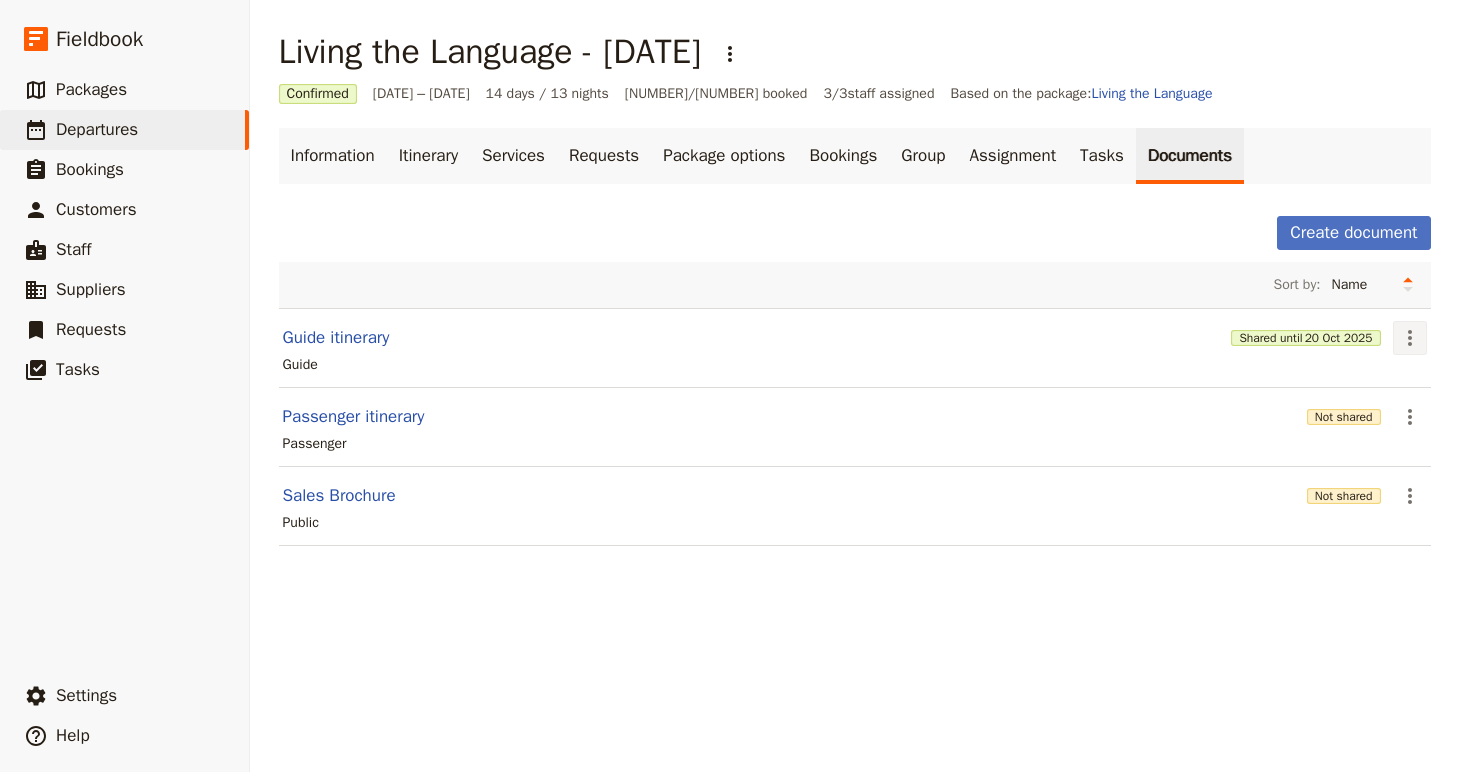 click 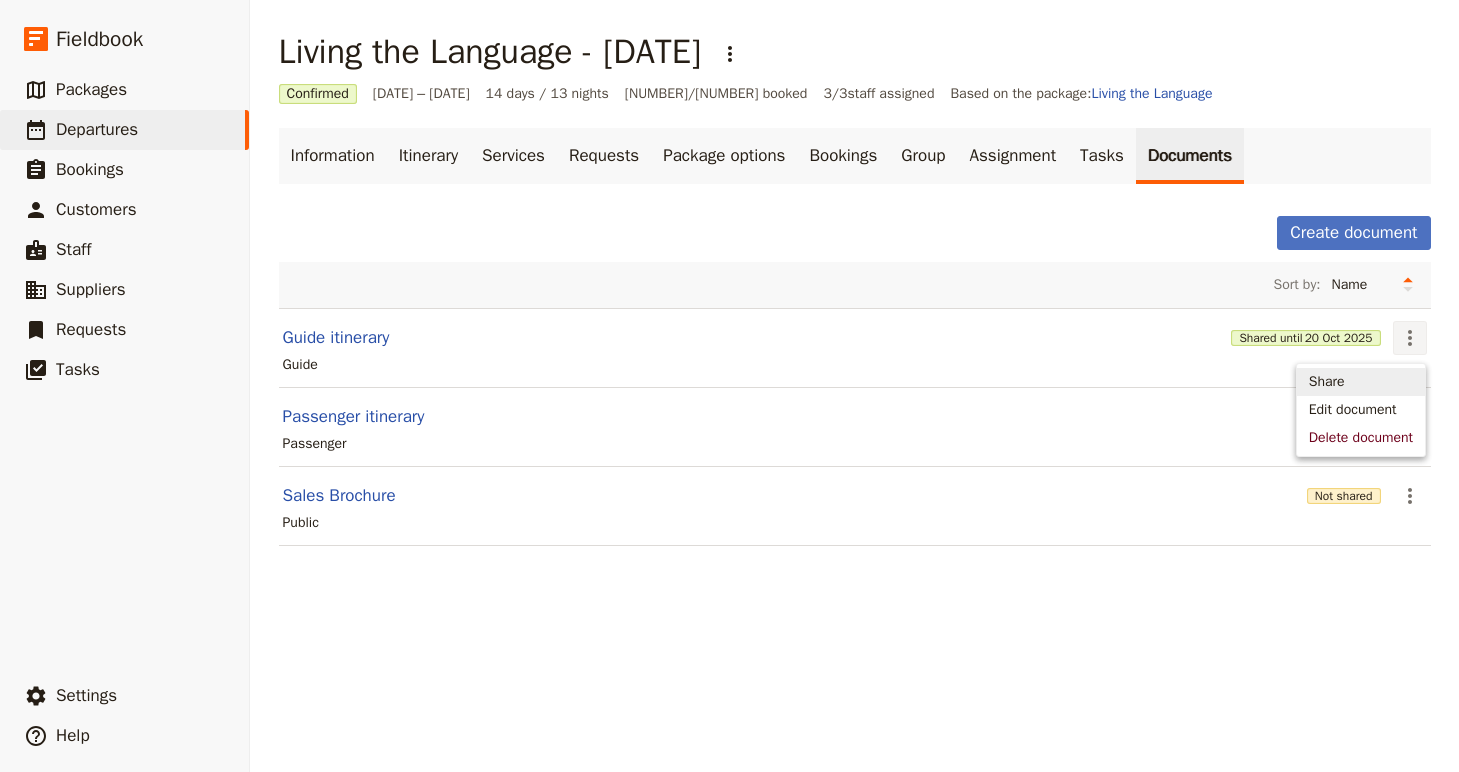 click on "Share" at bounding box center (1327, 382) 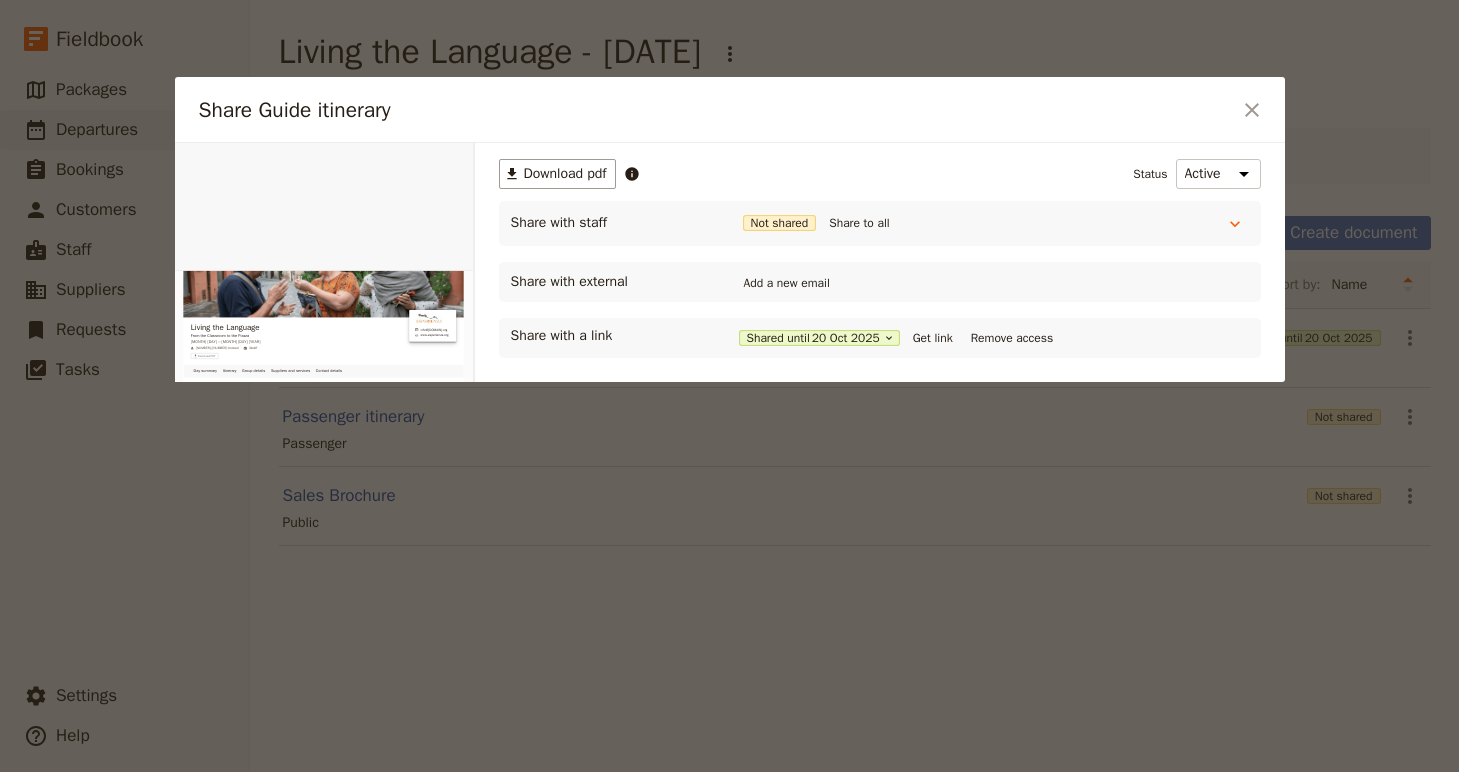 scroll, scrollTop: 0, scrollLeft: 0, axis: both 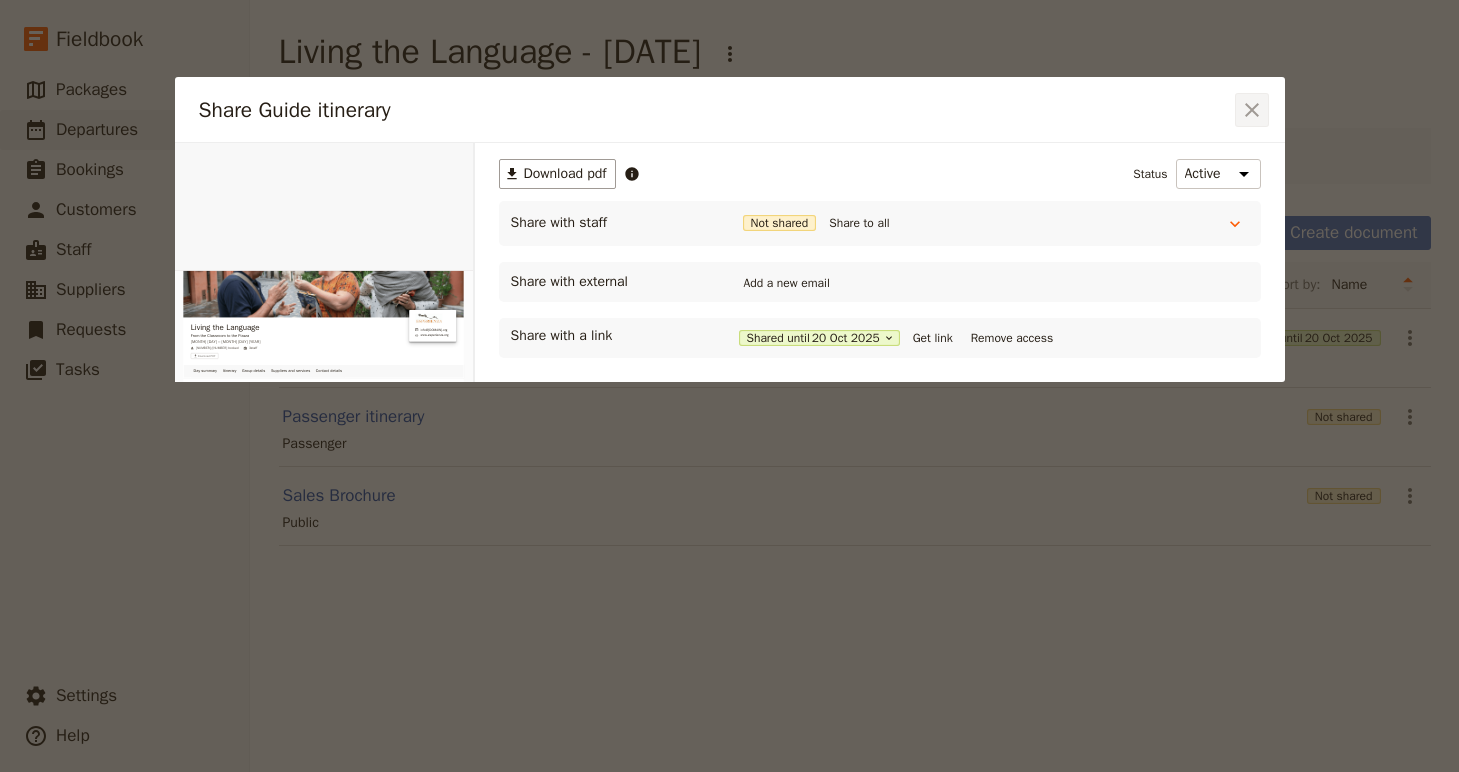 click 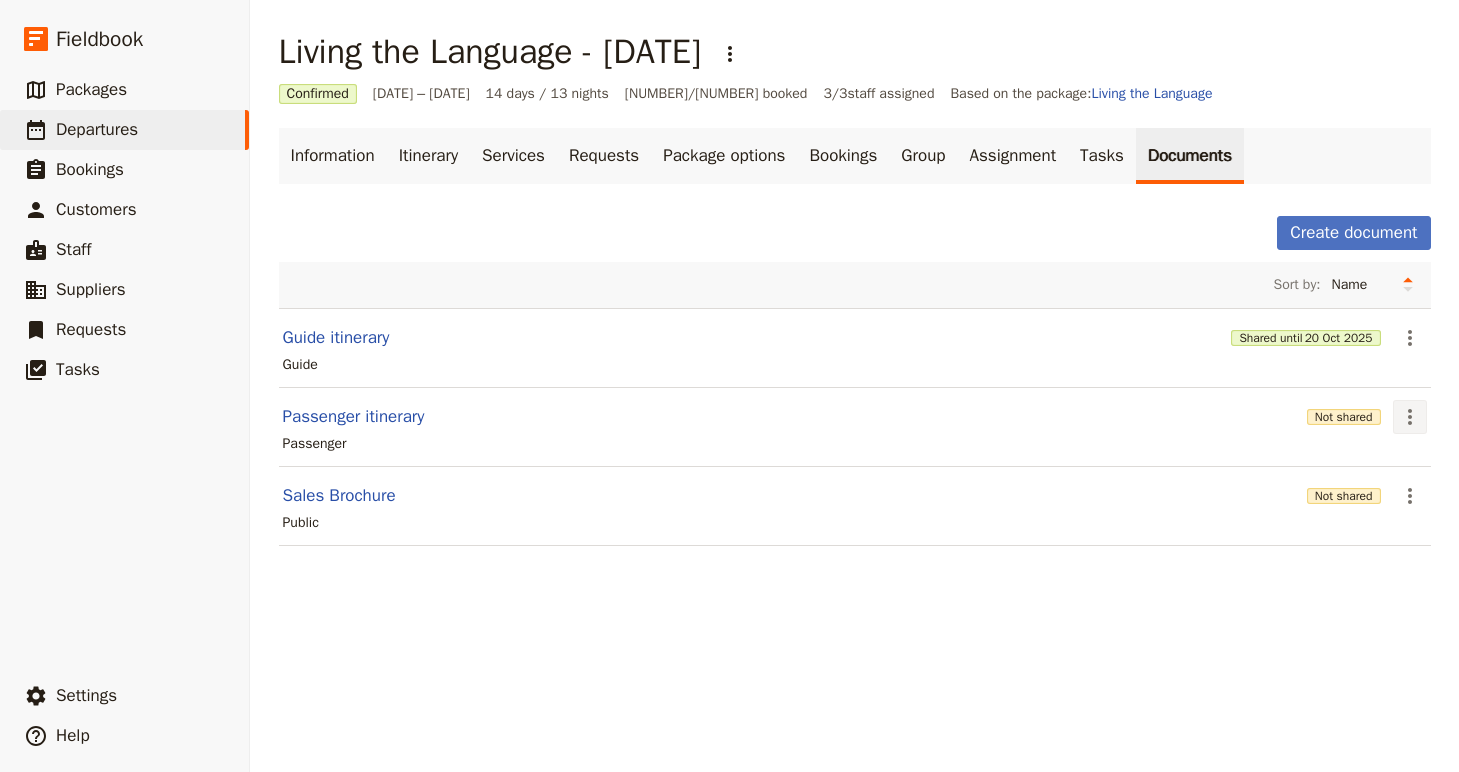 click 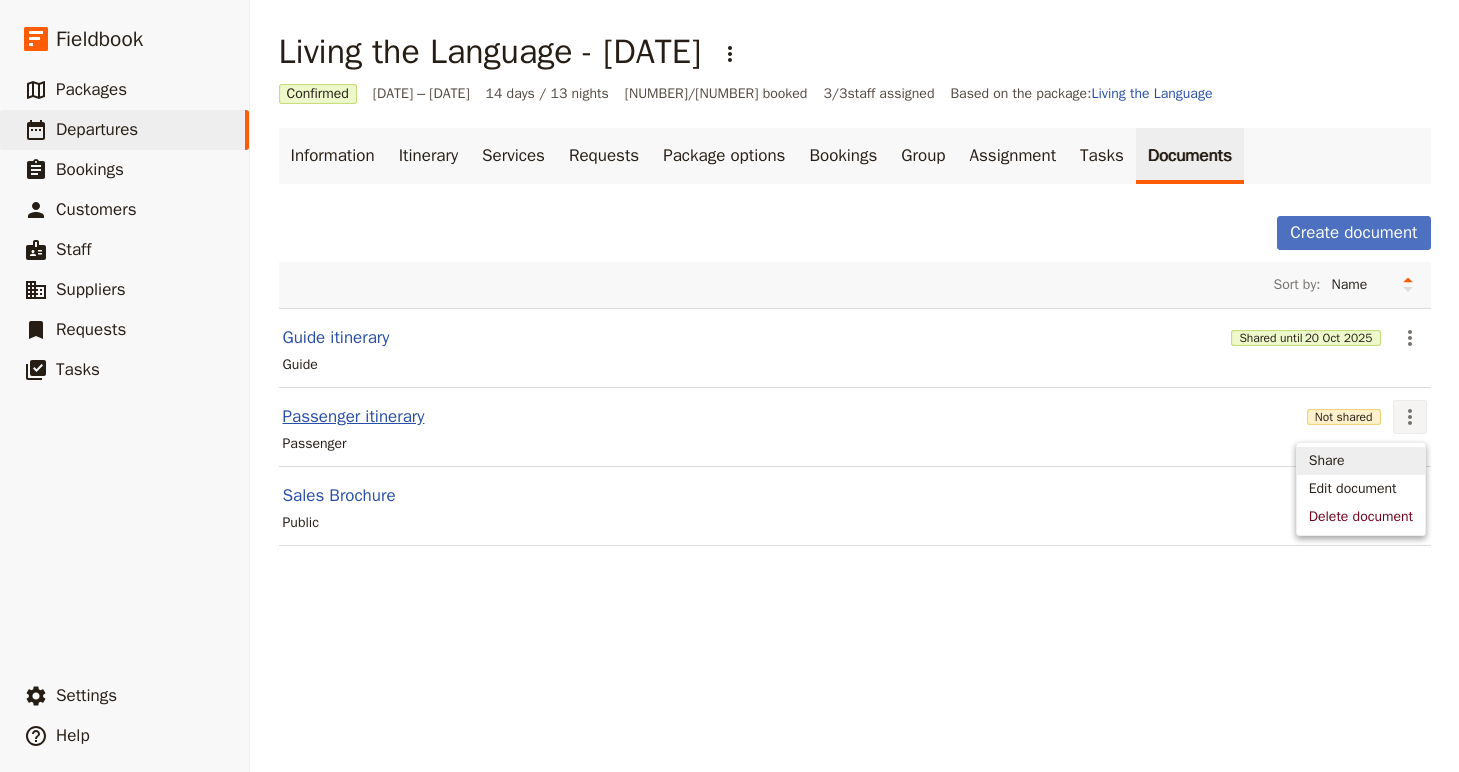click on "Passenger itinerary" at bounding box center (354, 417) 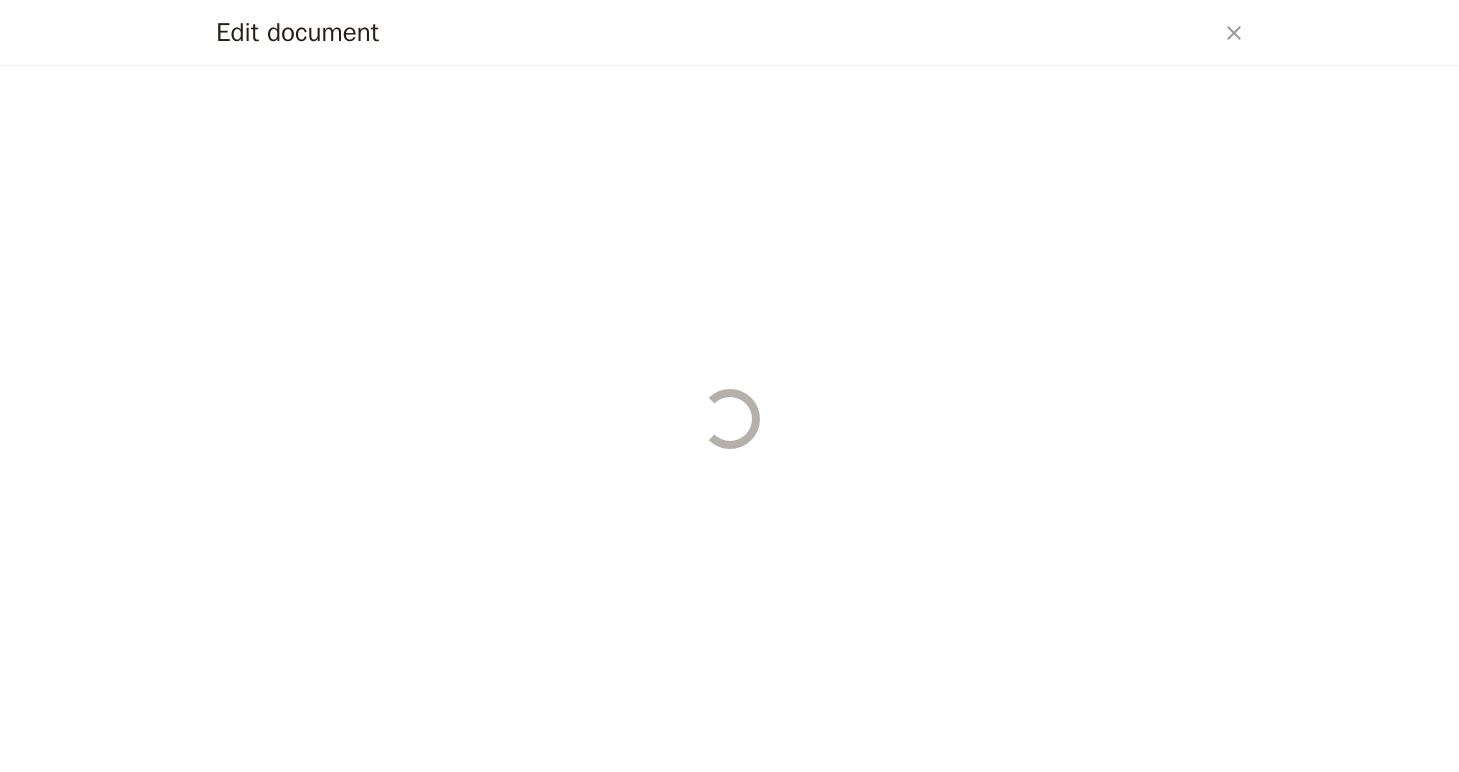 select on "PASSENGER" 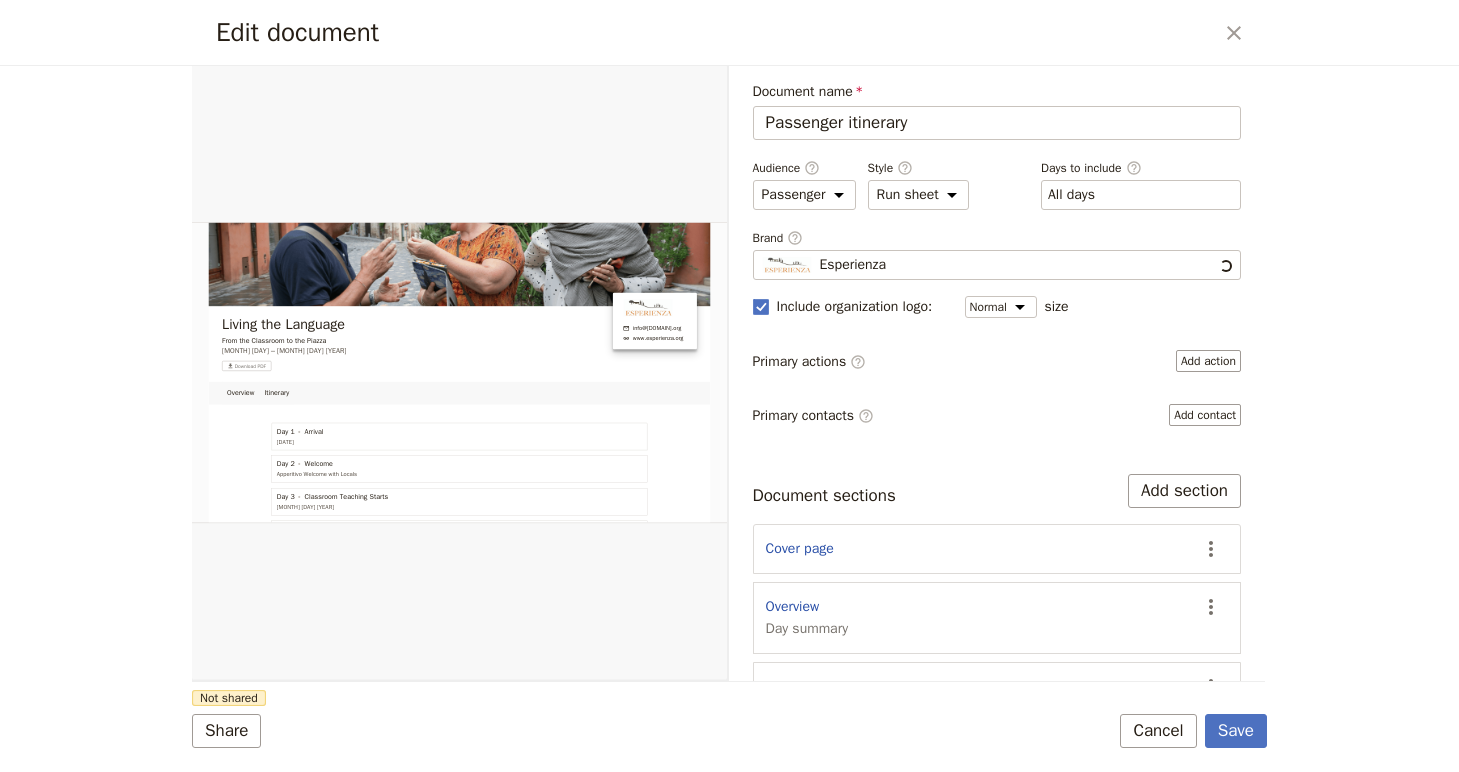 scroll, scrollTop: 0, scrollLeft: 0, axis: both 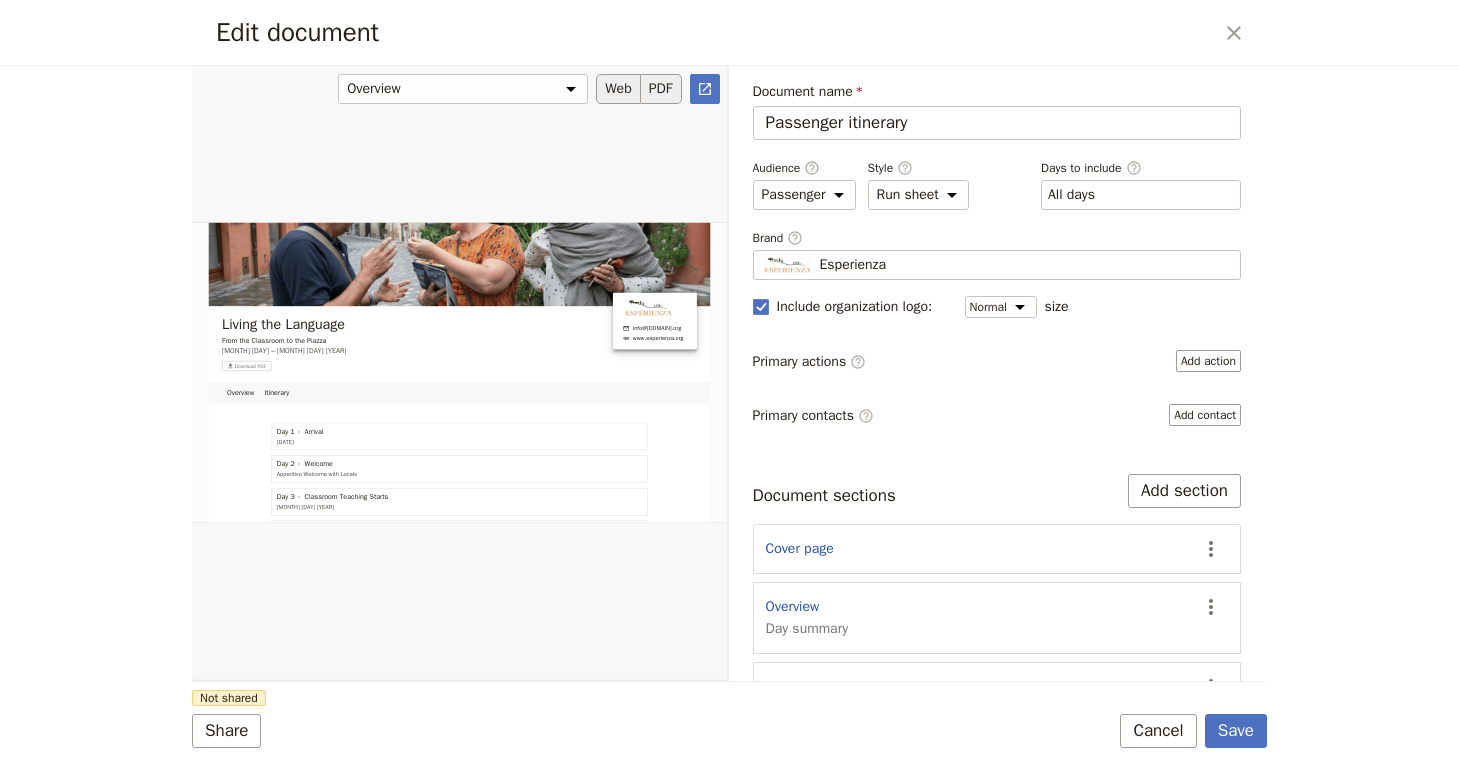 click on "PDF" at bounding box center [661, 89] 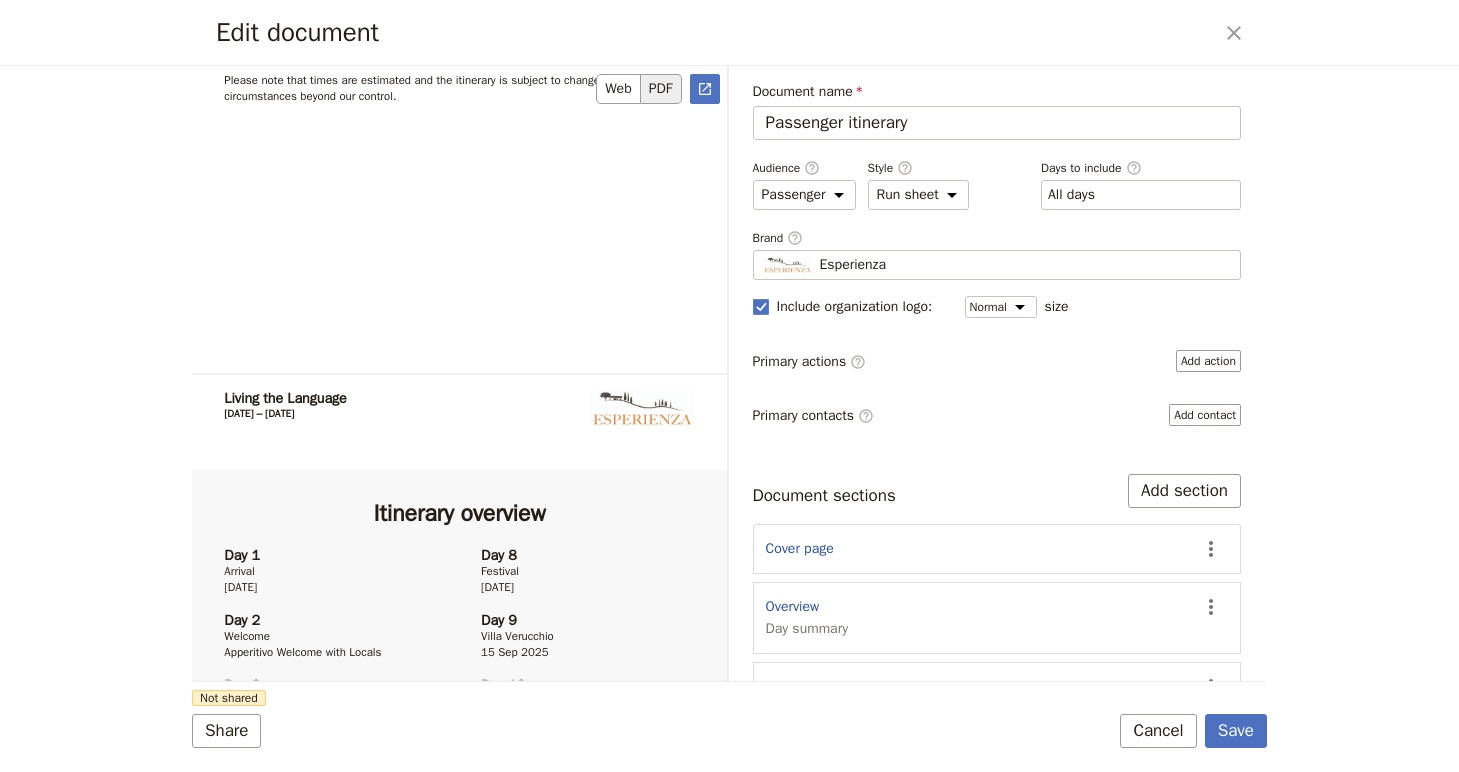 scroll, scrollTop: 663, scrollLeft: 0, axis: vertical 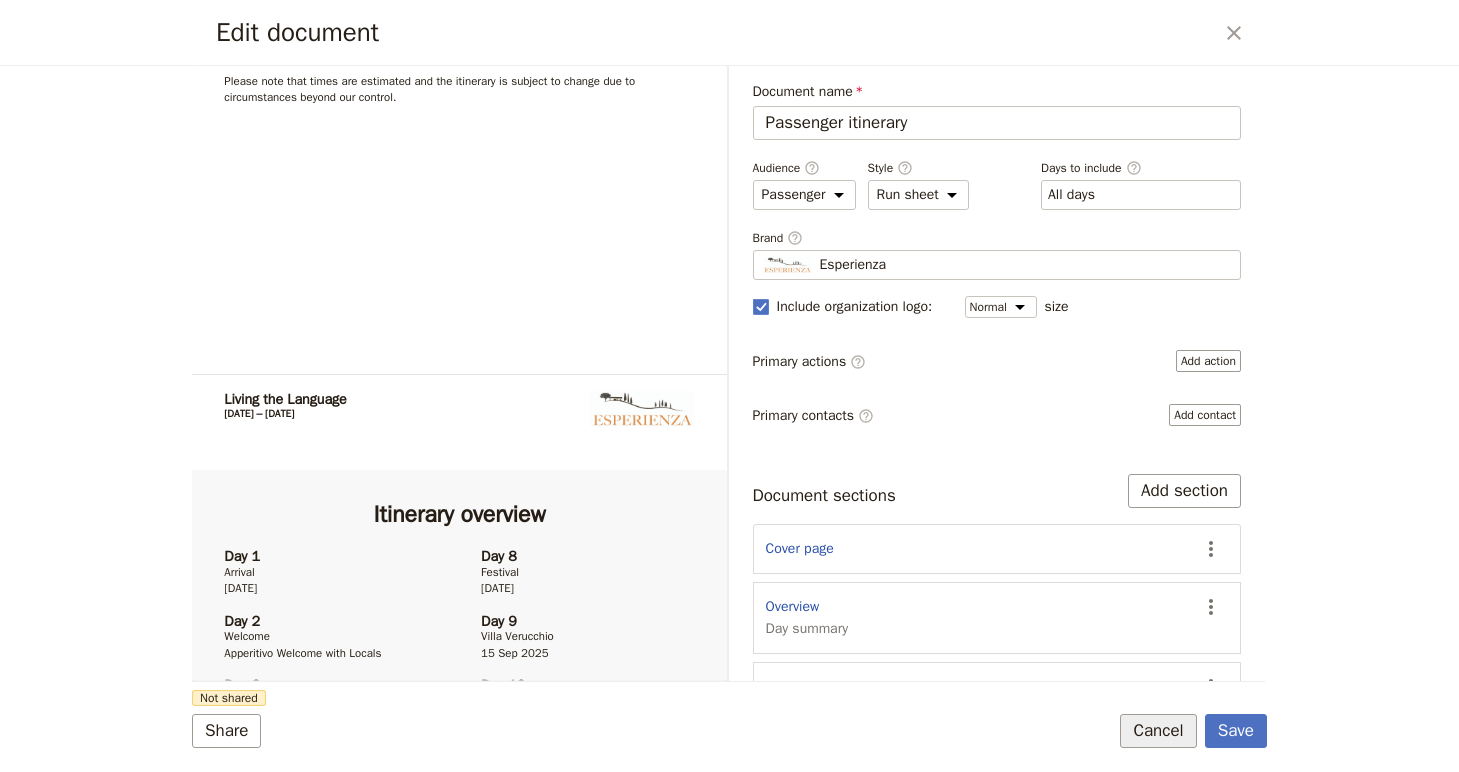 click on "Cancel" at bounding box center [1158, 731] 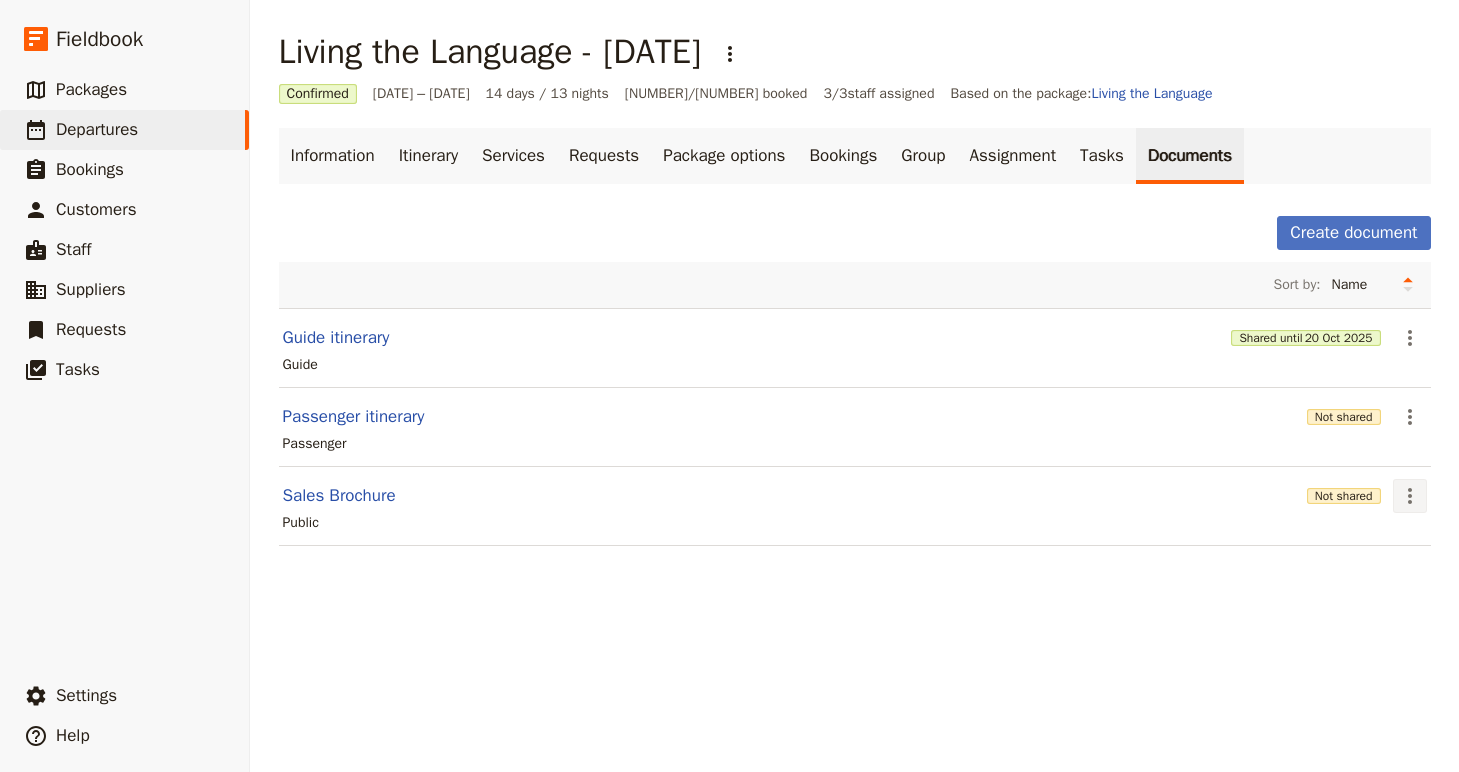 click 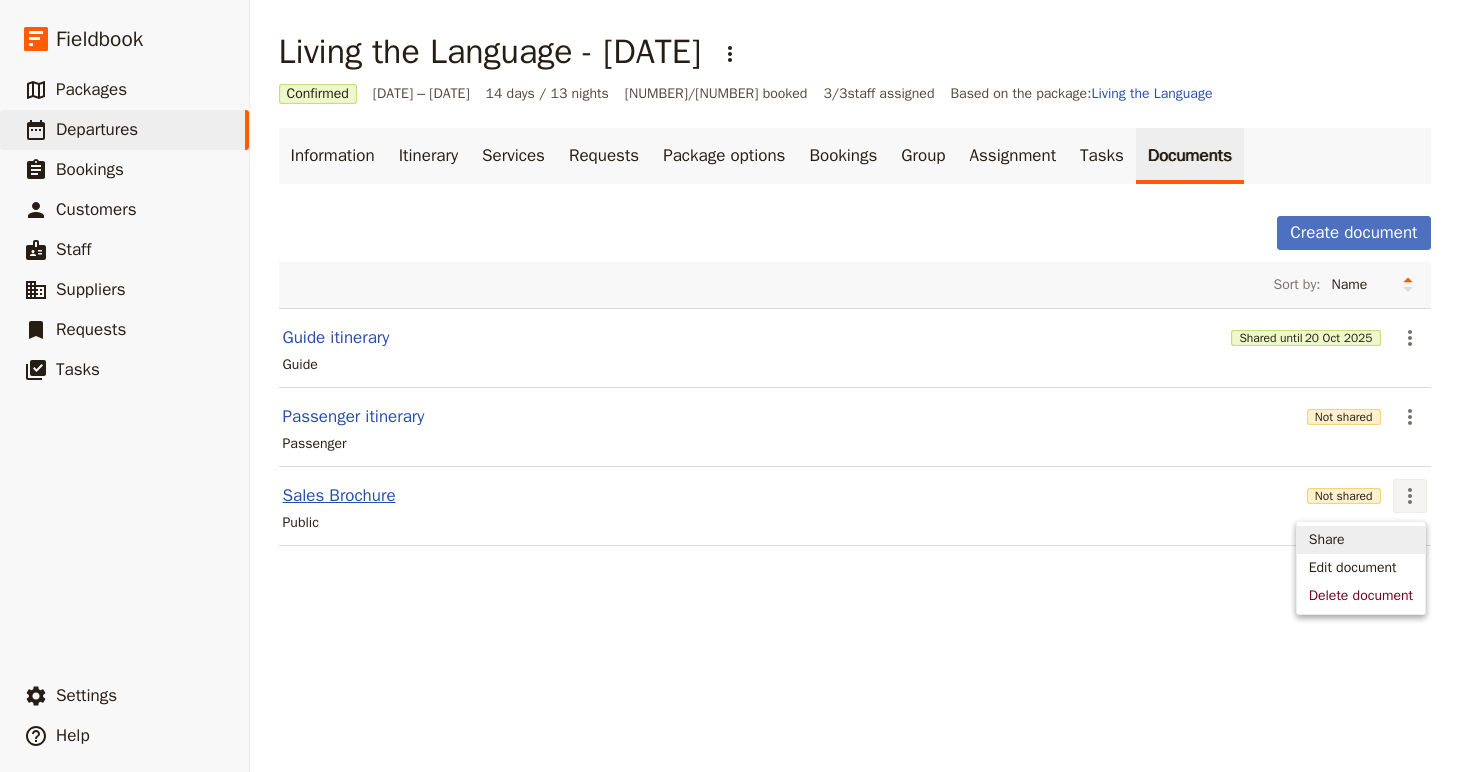 click on "Sales Brochure" at bounding box center [339, 496] 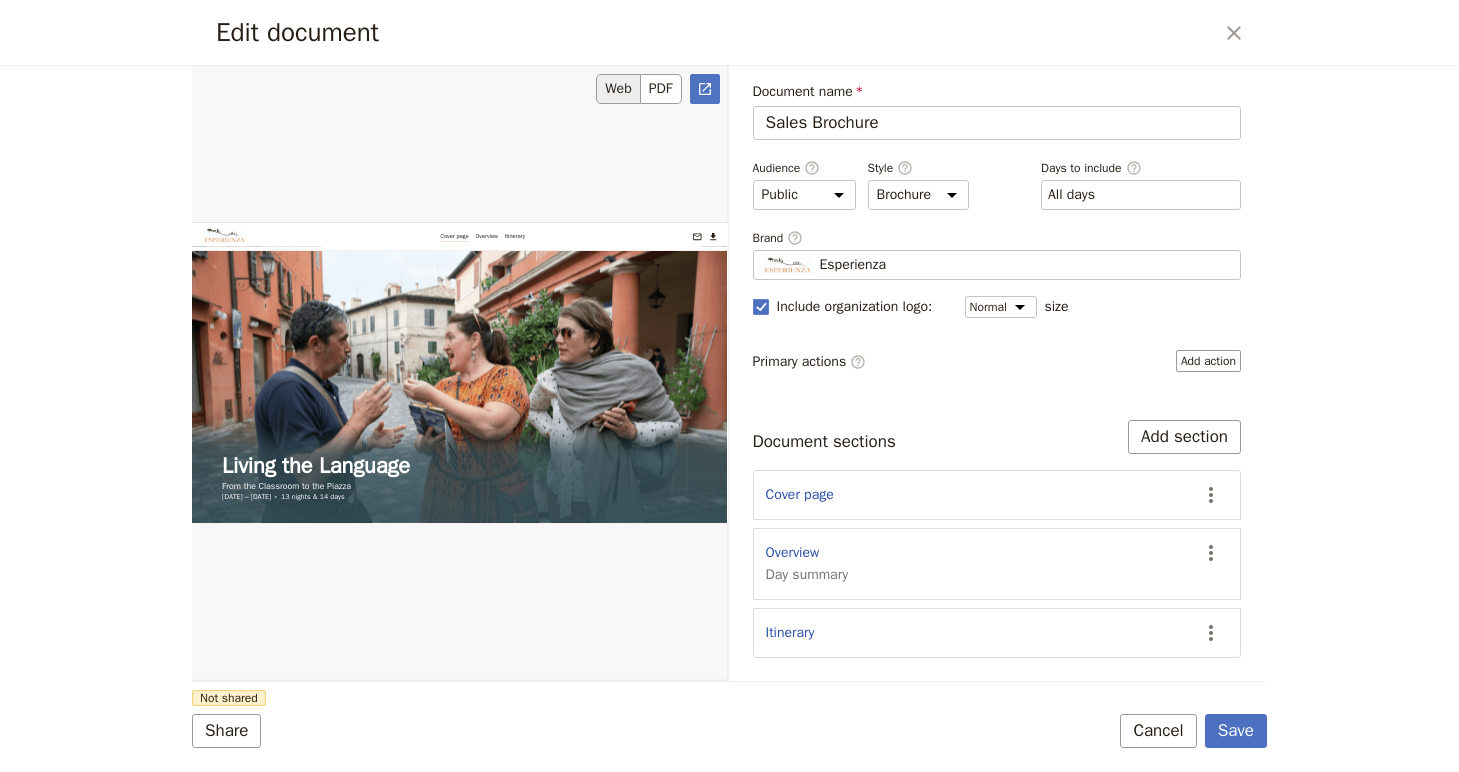 scroll, scrollTop: 0, scrollLeft: 0, axis: both 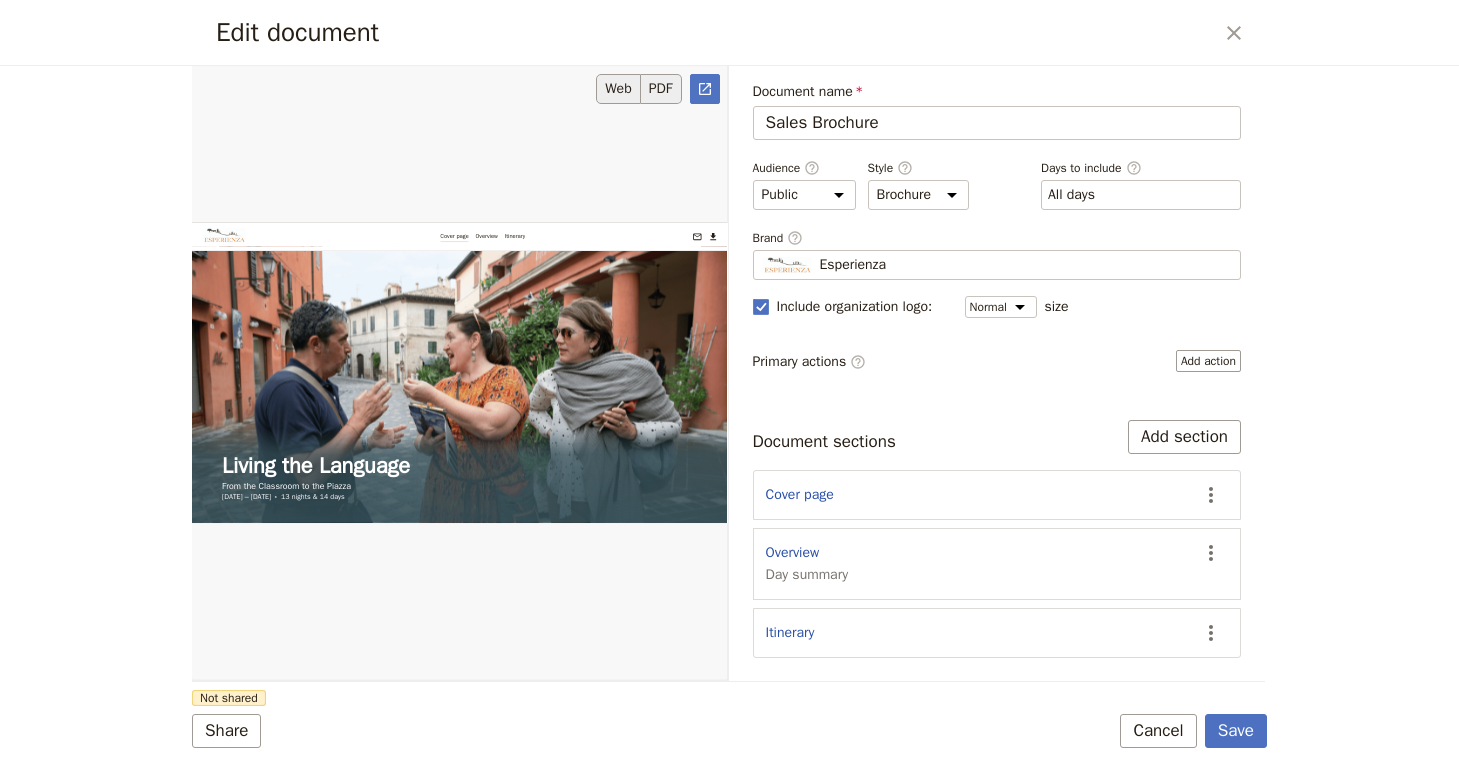 click on "PDF" at bounding box center [661, 89] 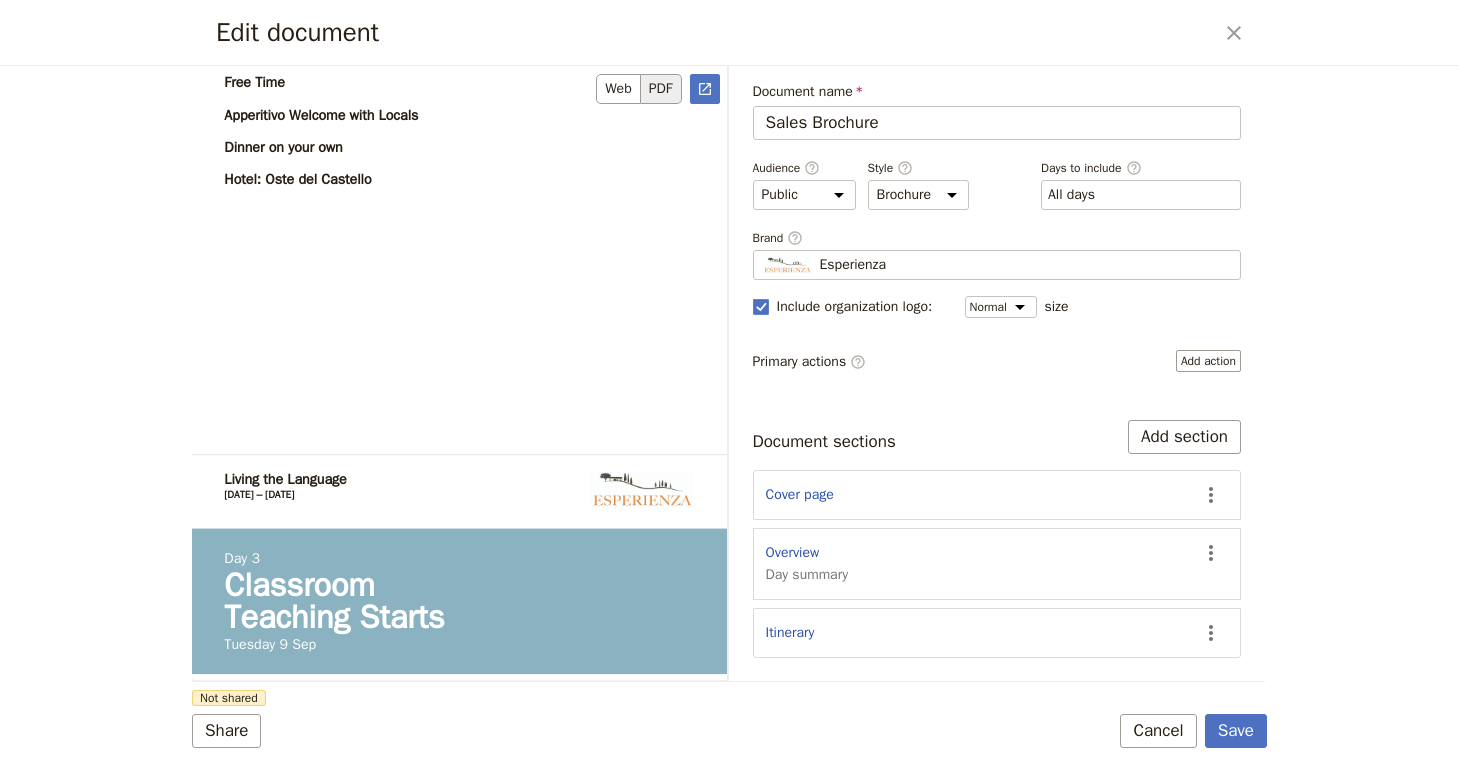 scroll, scrollTop: 3050, scrollLeft: 0, axis: vertical 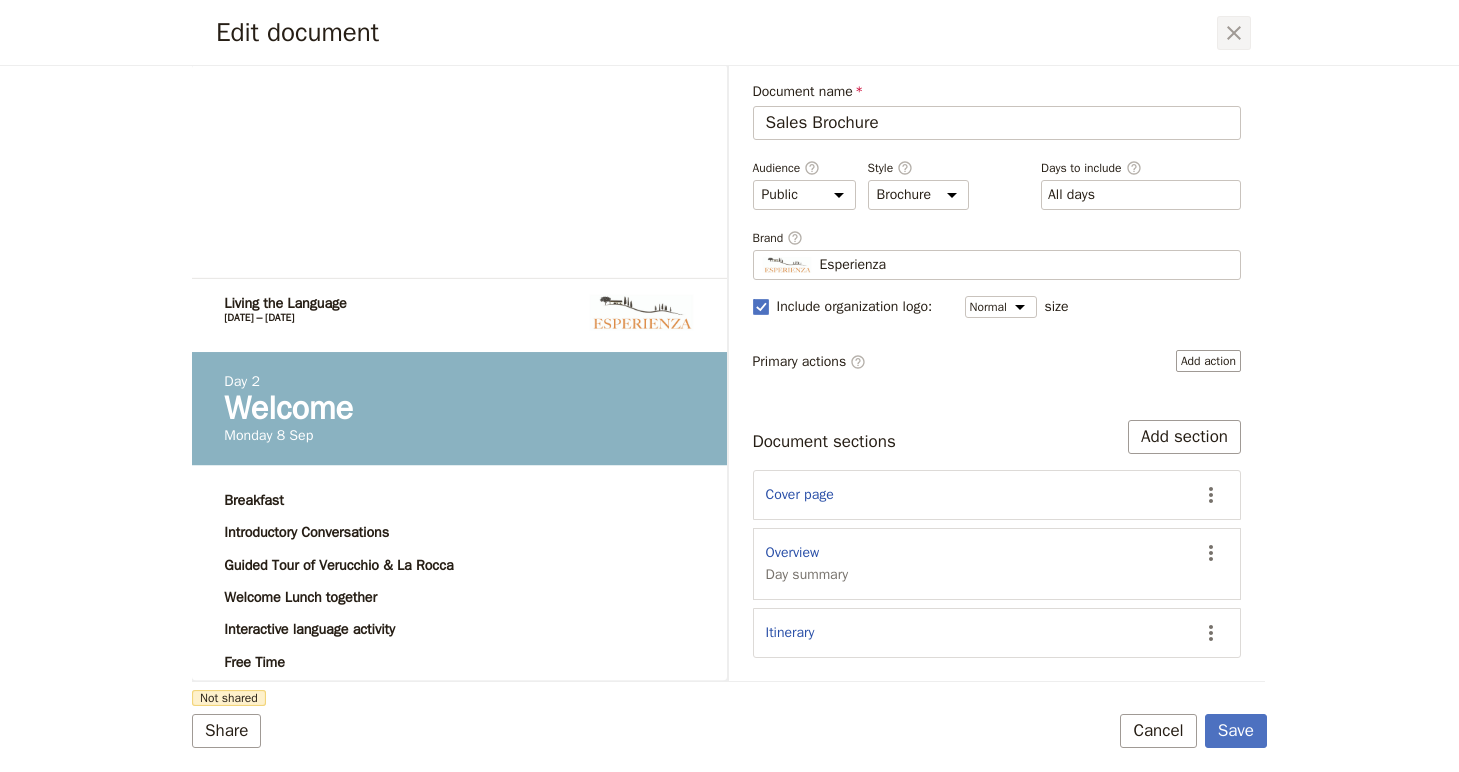click 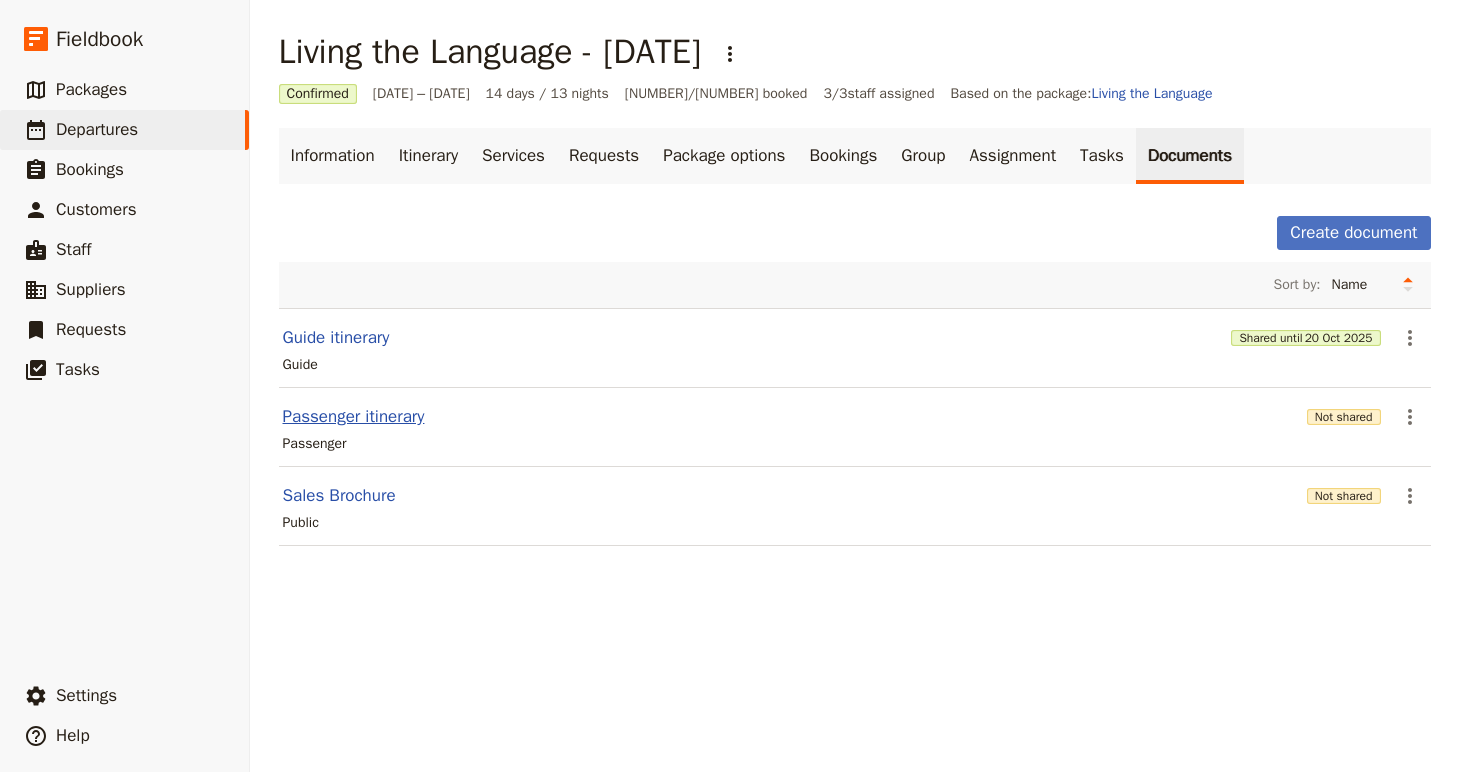 click on "Passenger itinerary" at bounding box center (354, 417) 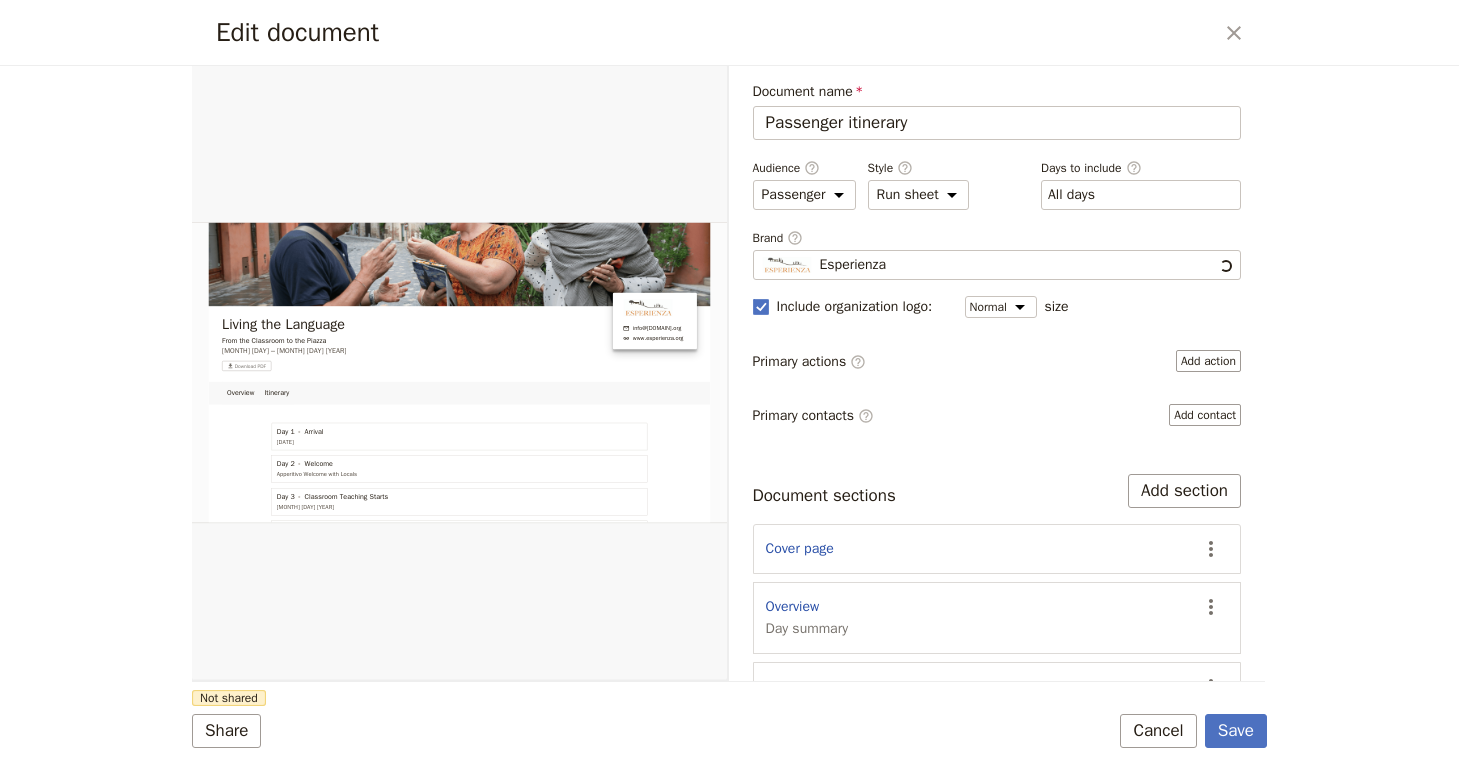 scroll, scrollTop: 0, scrollLeft: 0, axis: both 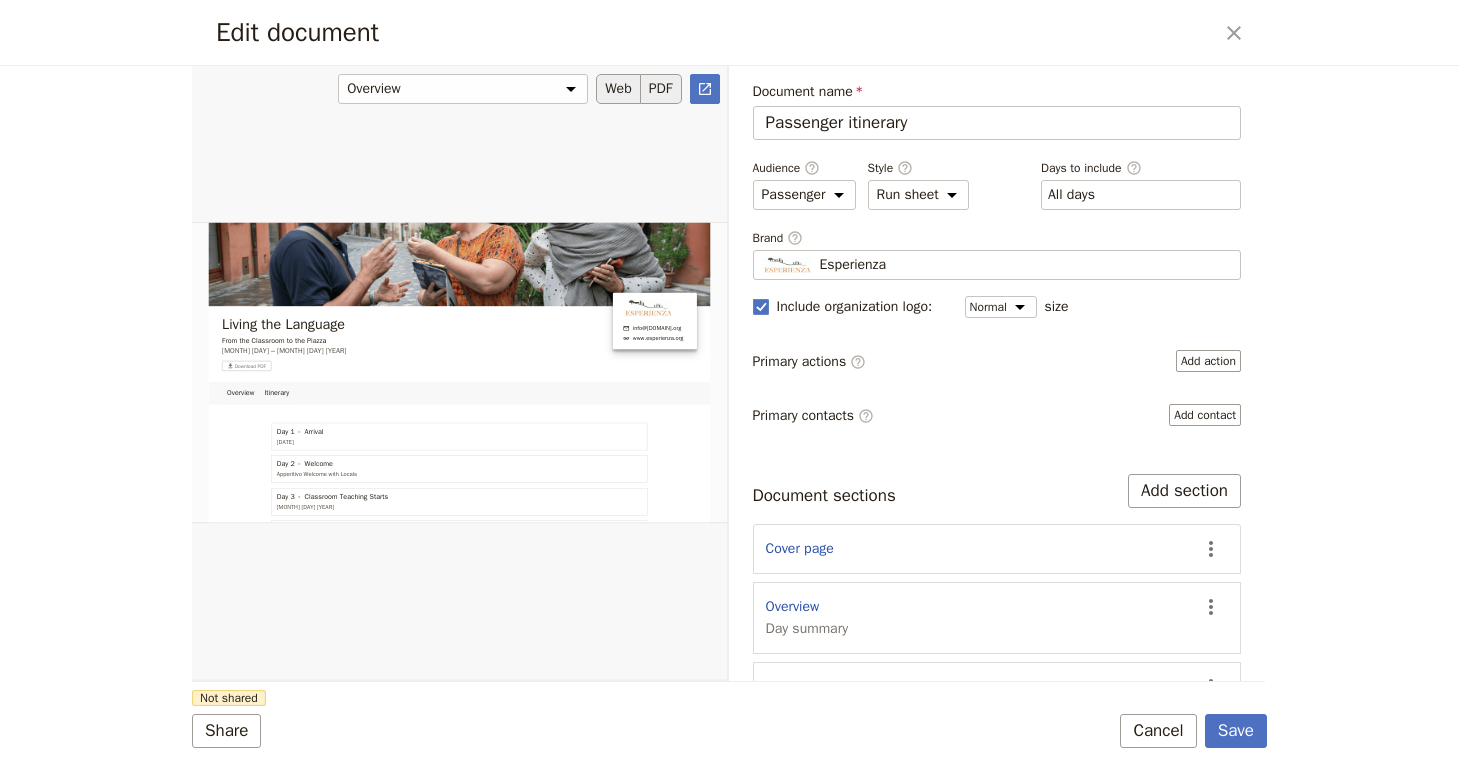 click on "PDF" at bounding box center (661, 89) 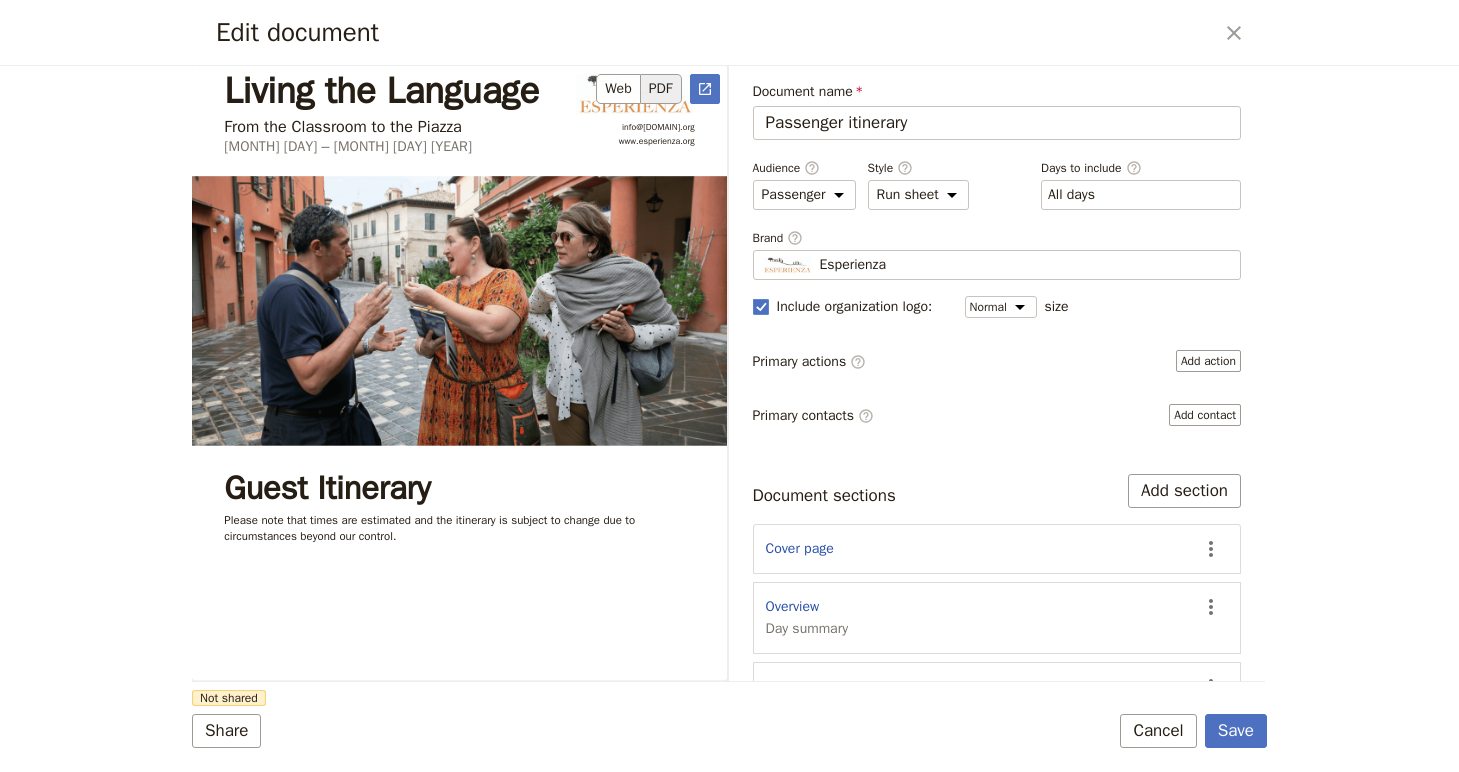 scroll, scrollTop: 0, scrollLeft: 0, axis: both 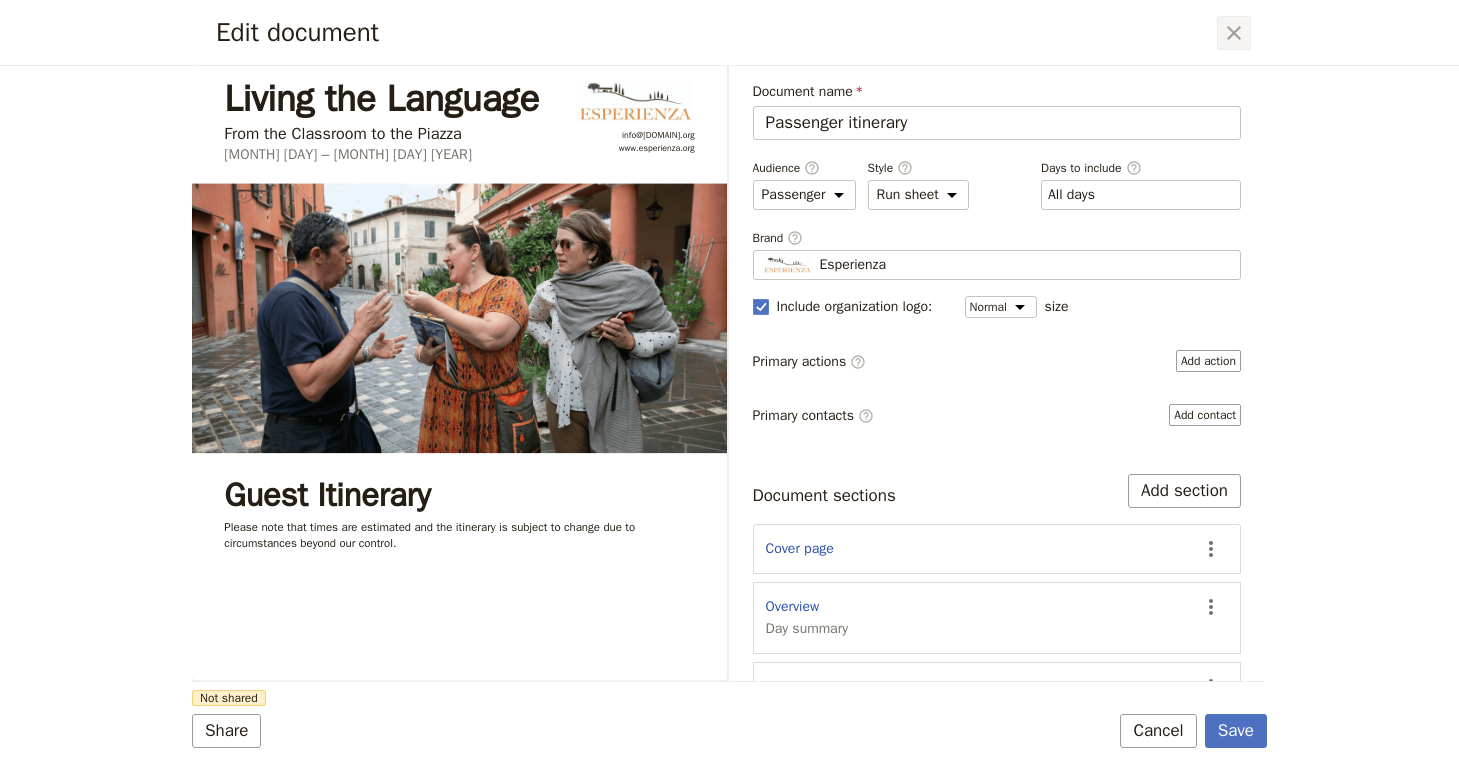 click 